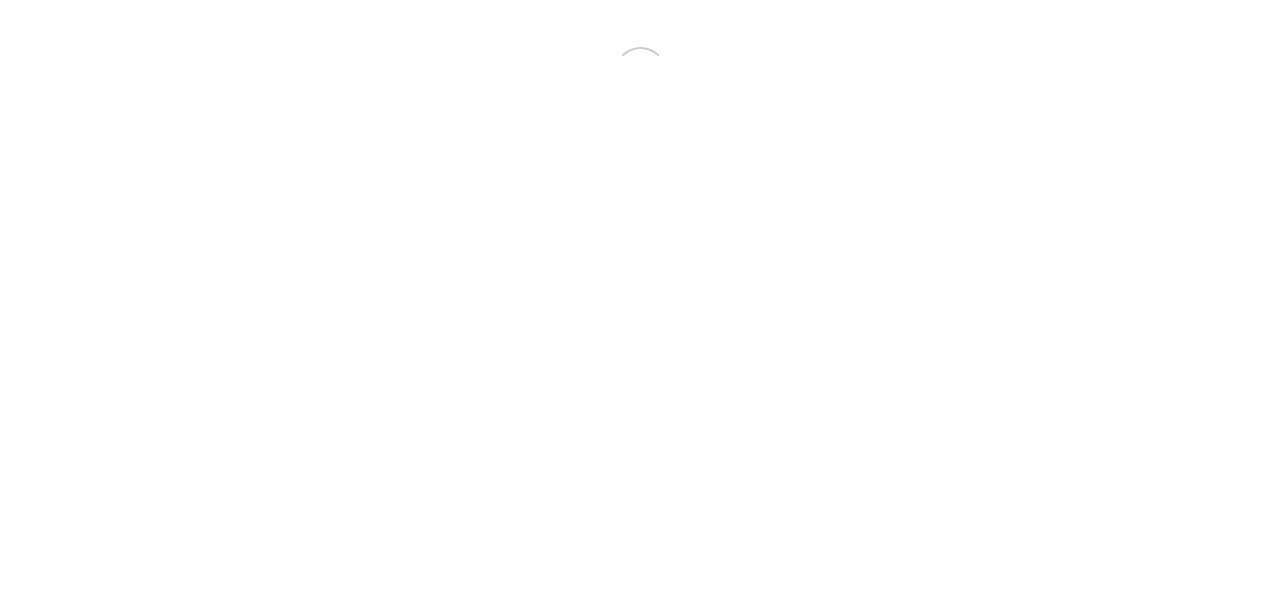 scroll, scrollTop: 0, scrollLeft: 0, axis: both 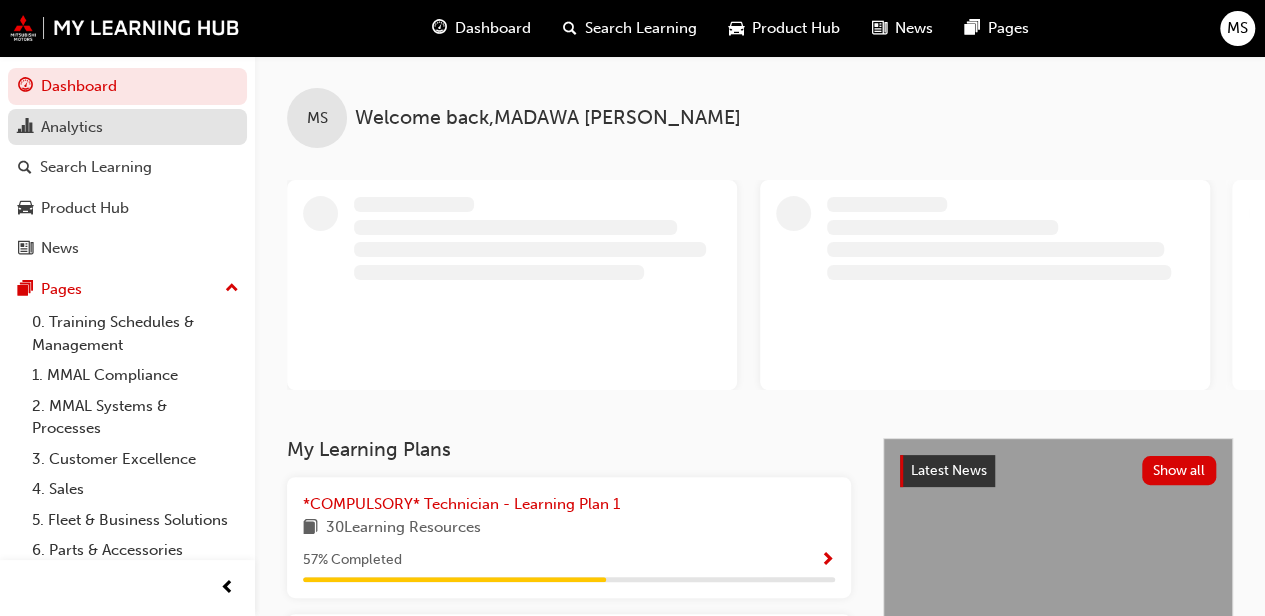 click on "Analytics" at bounding box center [72, 127] 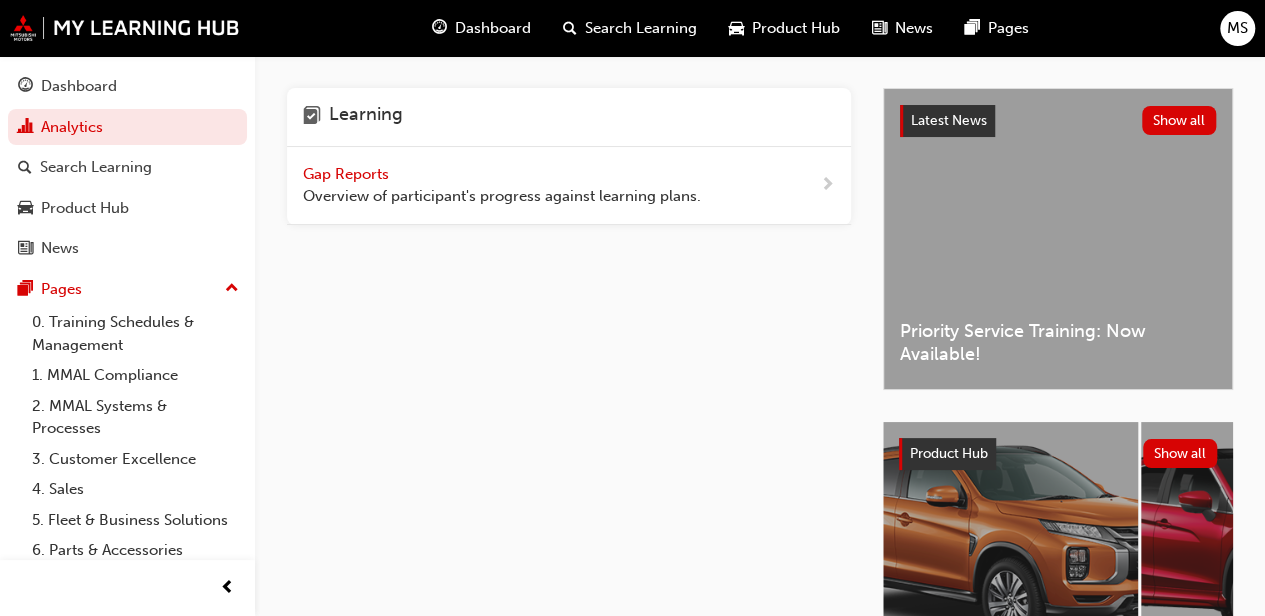 click on "Gap Reports" at bounding box center (348, 174) 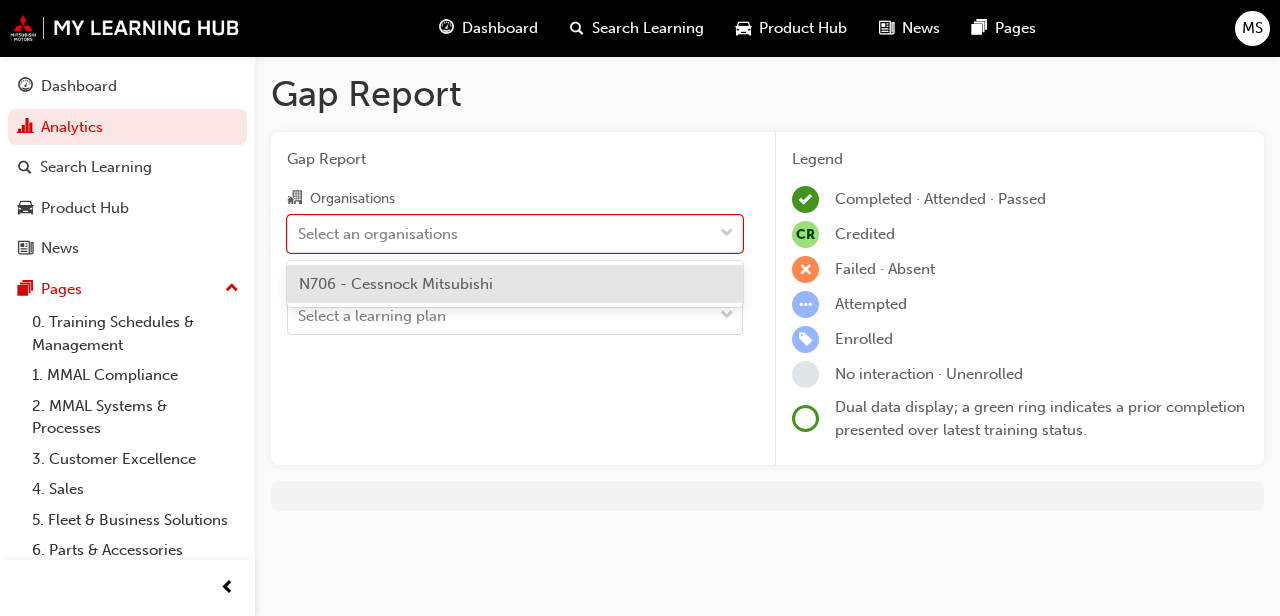 click on "N706 - Cessnock Mitsubishi" at bounding box center [396, 284] 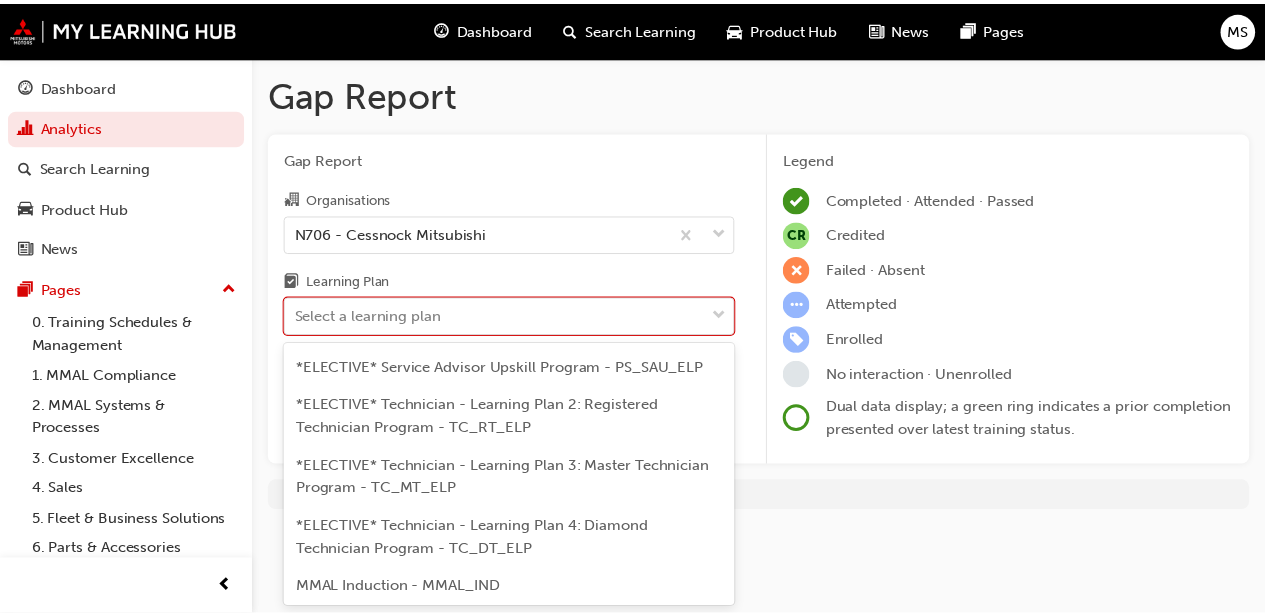 scroll, scrollTop: 1264, scrollLeft: 0, axis: vertical 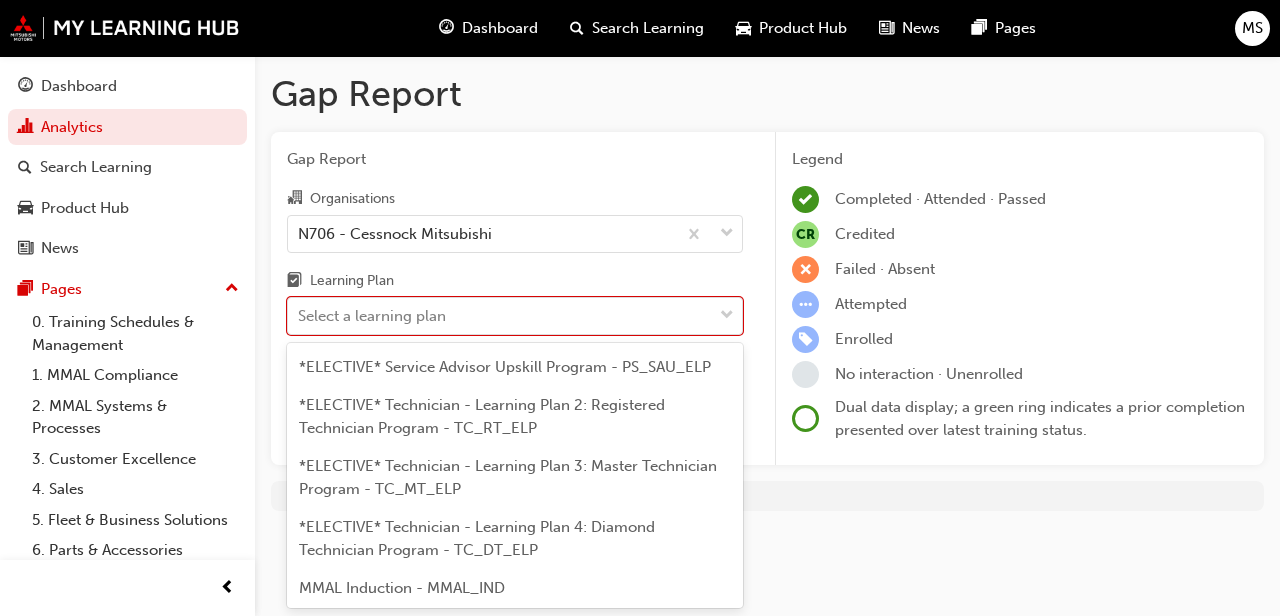click on "*ELECTIVE* Technician - Learning Plan 2: Registered Technician Program - TC_RT_ELP" at bounding box center (482, 416) 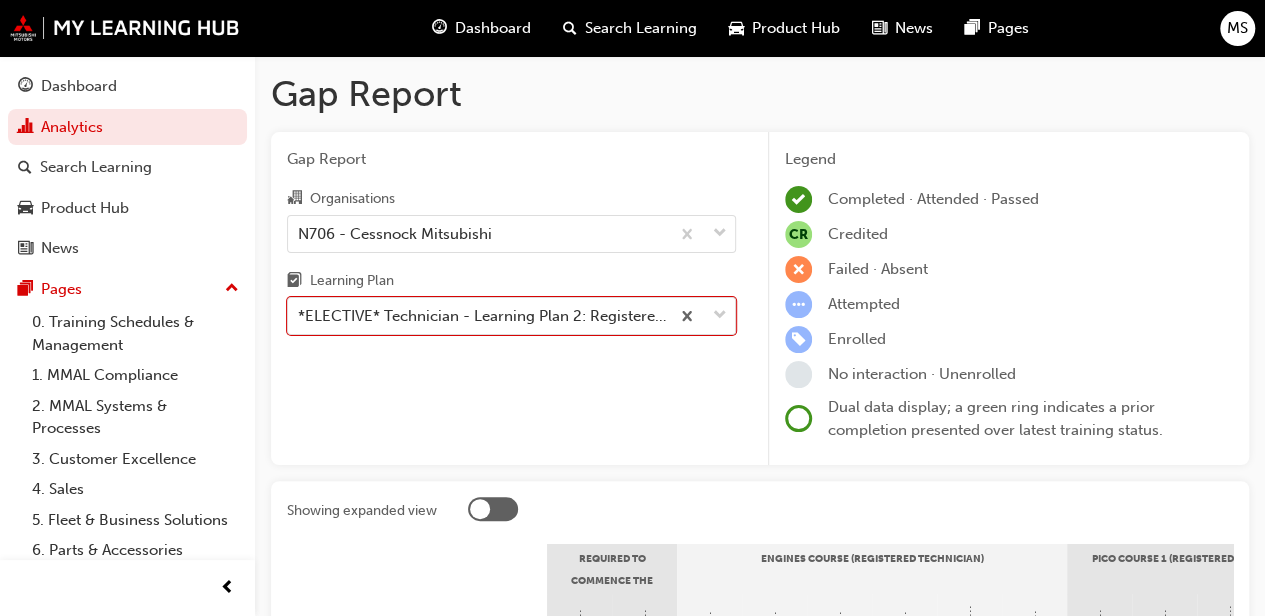 click on "Gap Report Gap Report Organisations N706 - Cessnock Mitsubishi Learning Plan   option *ELECTIVE* Technician - Learning Plan 2: Registered Technician Program - TC_RT_ELP, selected.     0 results available. Select is focused ,type to refine list, press Down to open the menu,  *ELECTIVE* Technician - Learning Plan 2: Registered Technician Program - TC_RT_ELP Legend Completed · Attended · Passed CR Credited Failed · Absent Attempted Enrolled No interaction · Unenrolled Dual data display; a green ring indicates a prior completion presented over latest training status. Showing expanded view Required to Commence the Registered Technician Program: Engines Course (Registered Technician) Pico Course 1 (Registered Technician) Body Course (Registered Technician) MUT-III & CLIP Course (Registered Technician) Chassis Course (Registered Technician) Vehicle Safety Systems Course (Registered Technician) Manual Transmissions (Registered Technician) 4WD and Driveline Course (Registered Technician) [PERSON_NAME] CR CR CR" at bounding box center [760, 564] 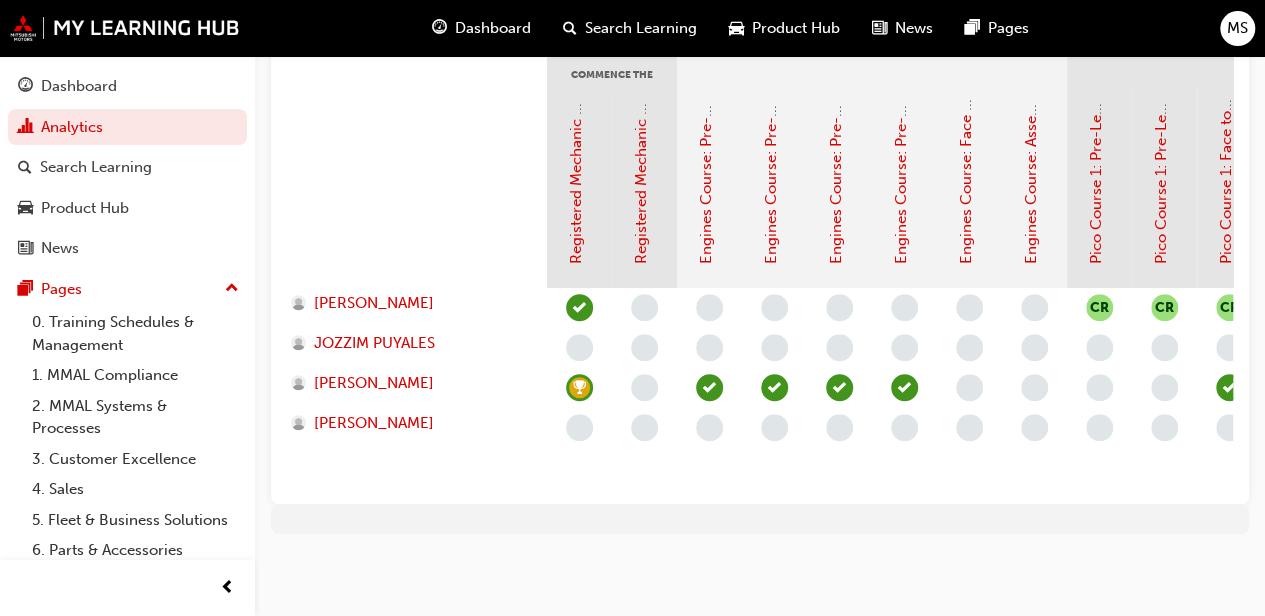 scroll, scrollTop: 513, scrollLeft: 0, axis: vertical 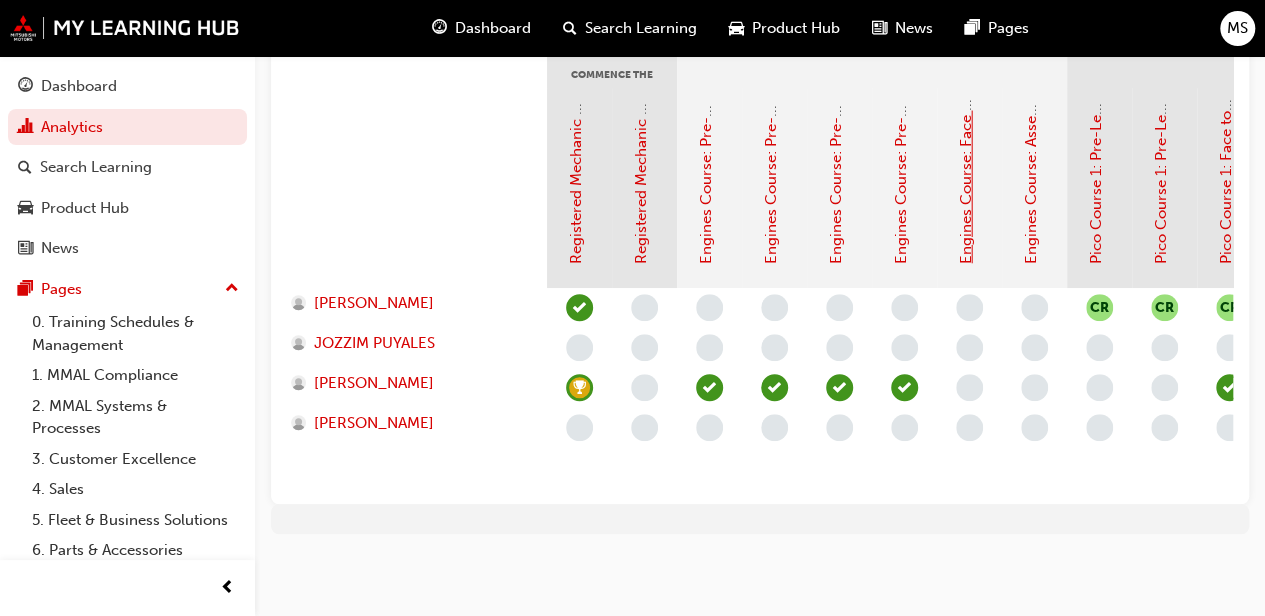 click on "Engines Course: Face to Face Instructor Led Training (Registered Technician Program)" at bounding box center [966, -35] 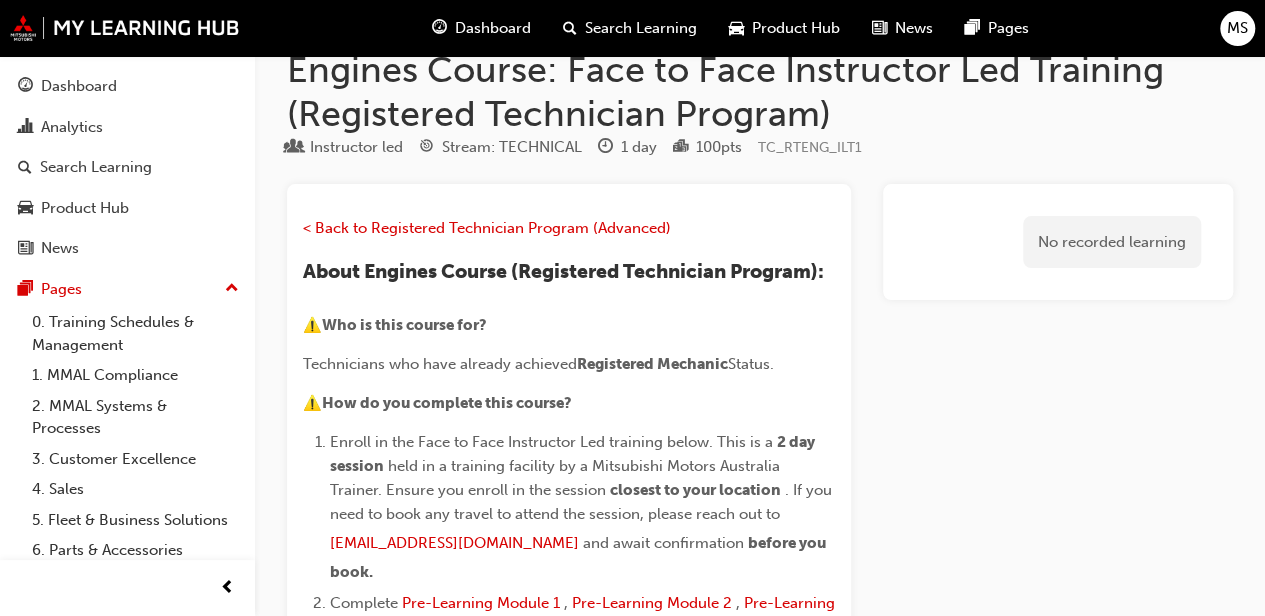scroll, scrollTop: 0, scrollLeft: 0, axis: both 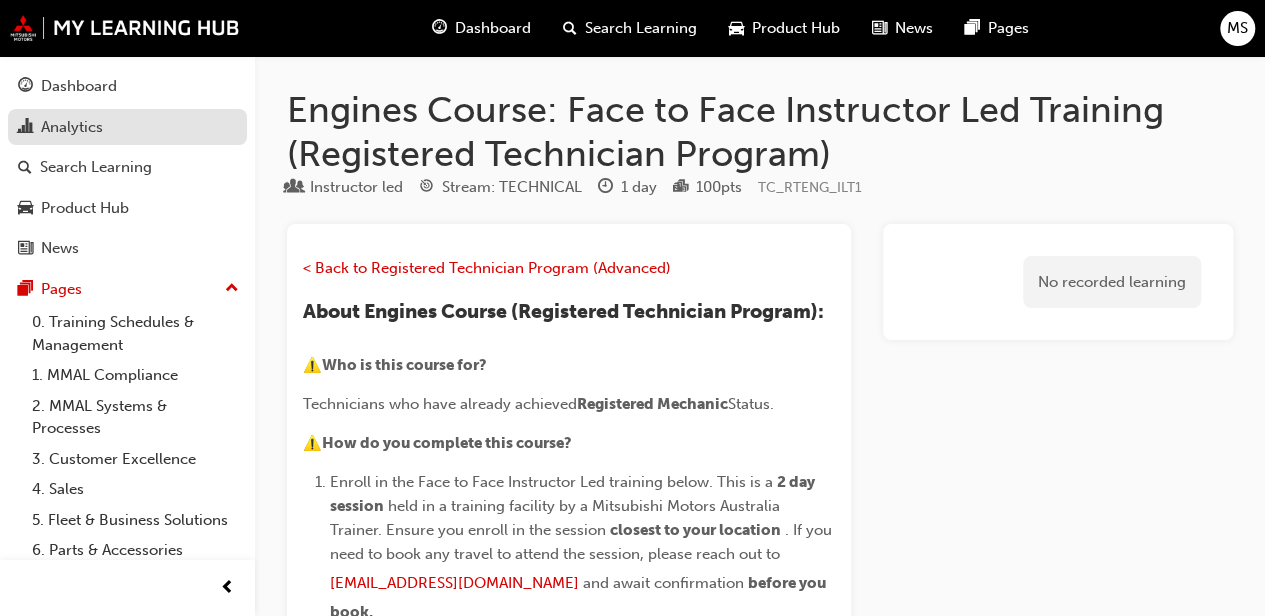 click on "Analytics" at bounding box center (72, 127) 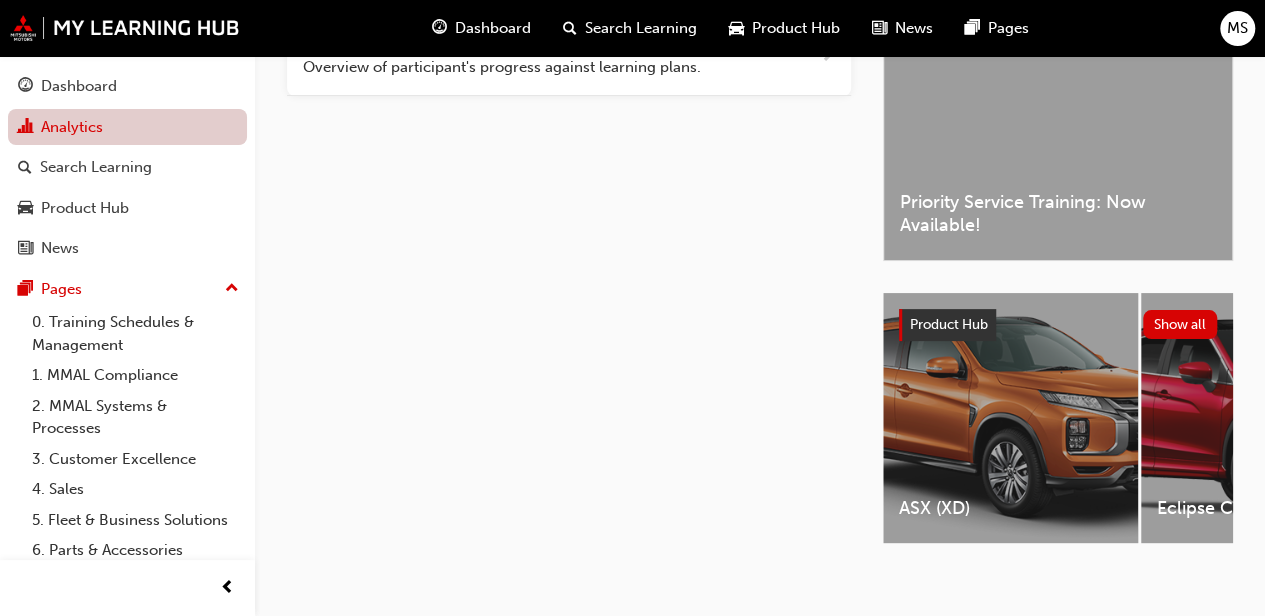 scroll, scrollTop: 181, scrollLeft: 0, axis: vertical 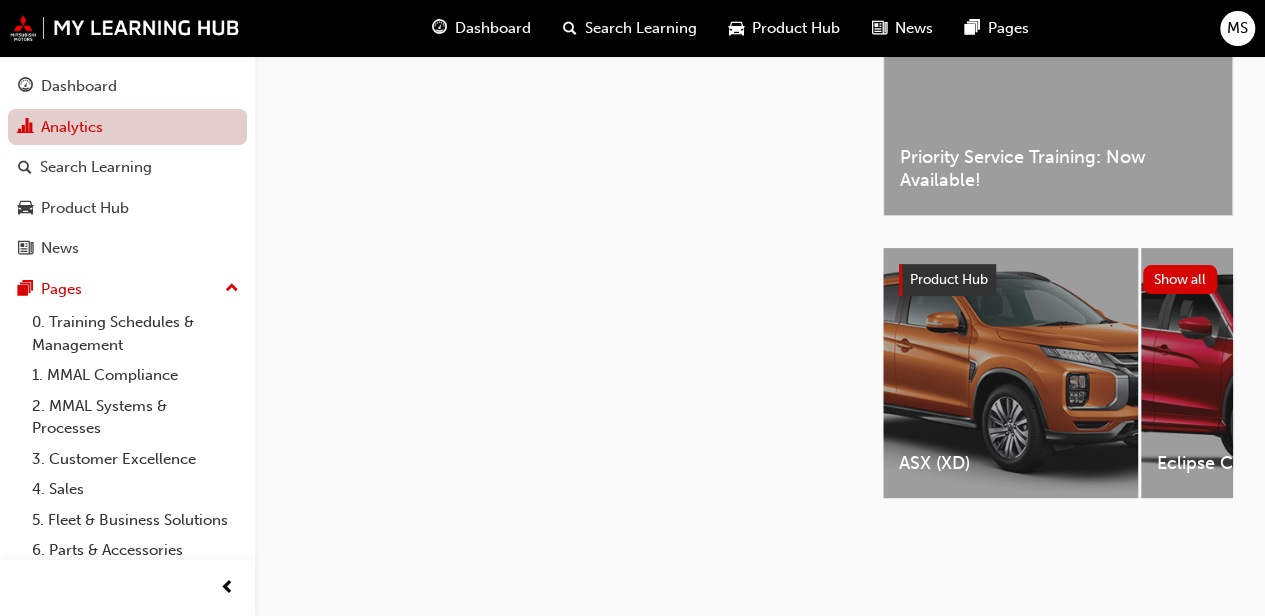 click on "Analytics" at bounding box center [127, 127] 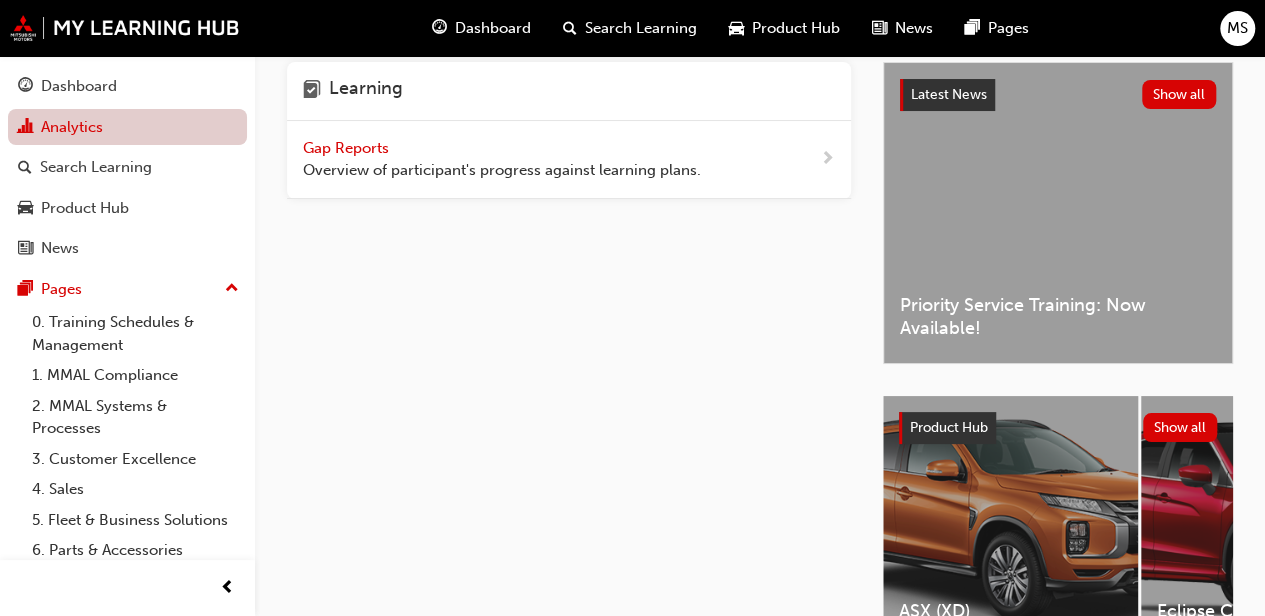 scroll, scrollTop: 0, scrollLeft: 0, axis: both 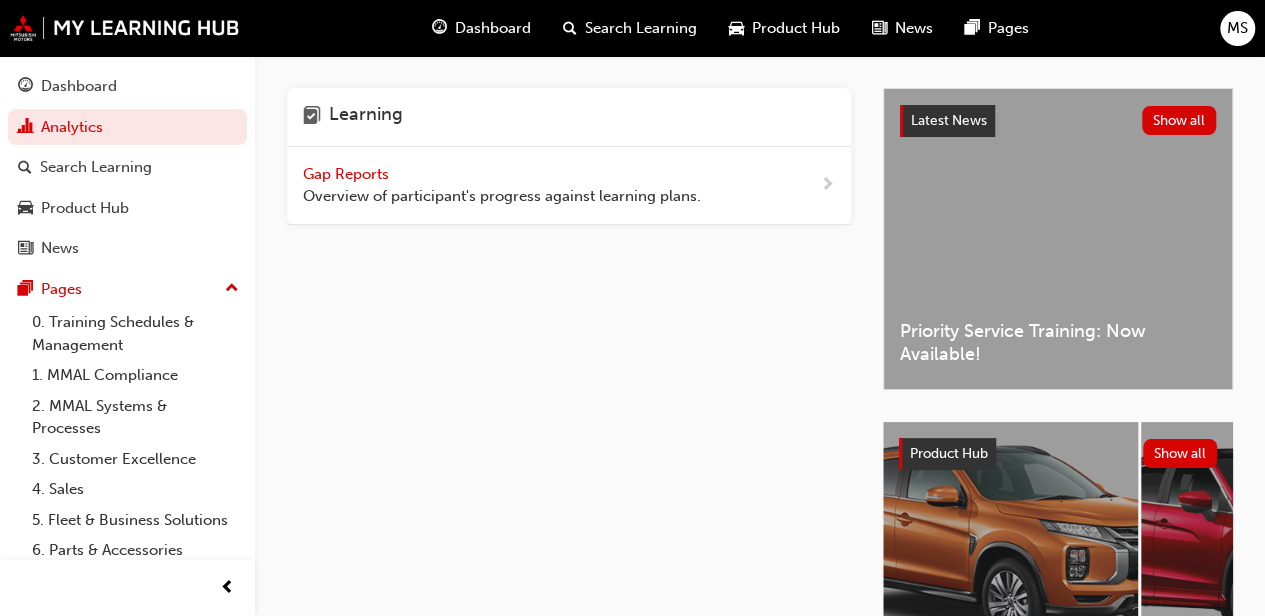 click on "Gap Reports" at bounding box center (348, 174) 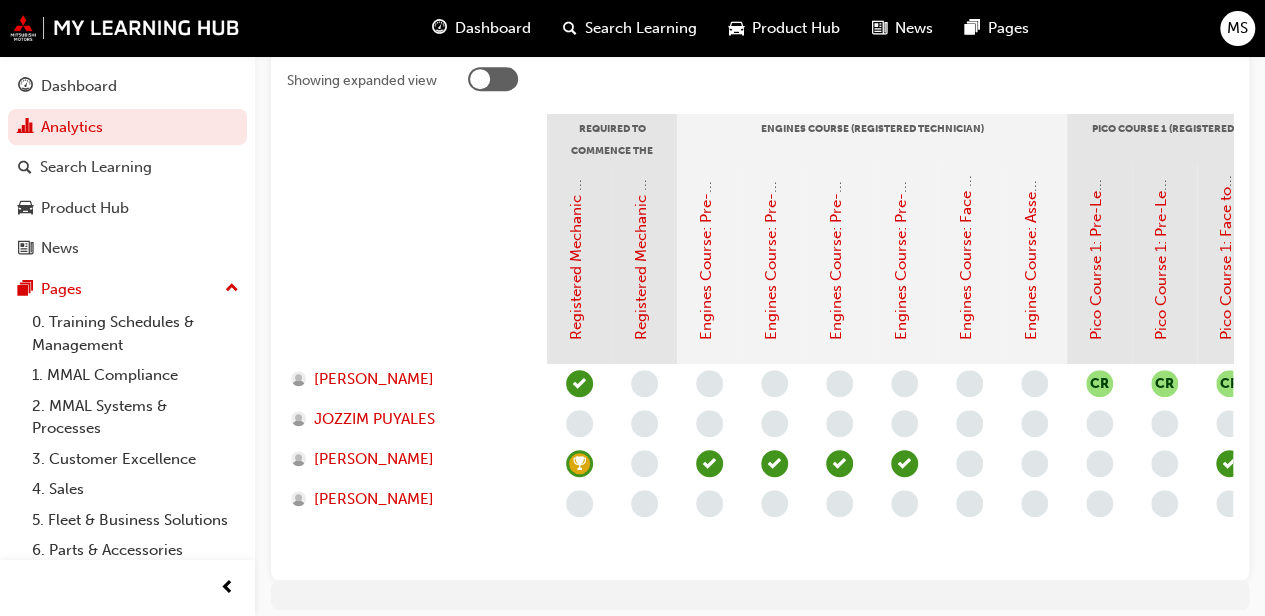 scroll, scrollTop: 432, scrollLeft: 0, axis: vertical 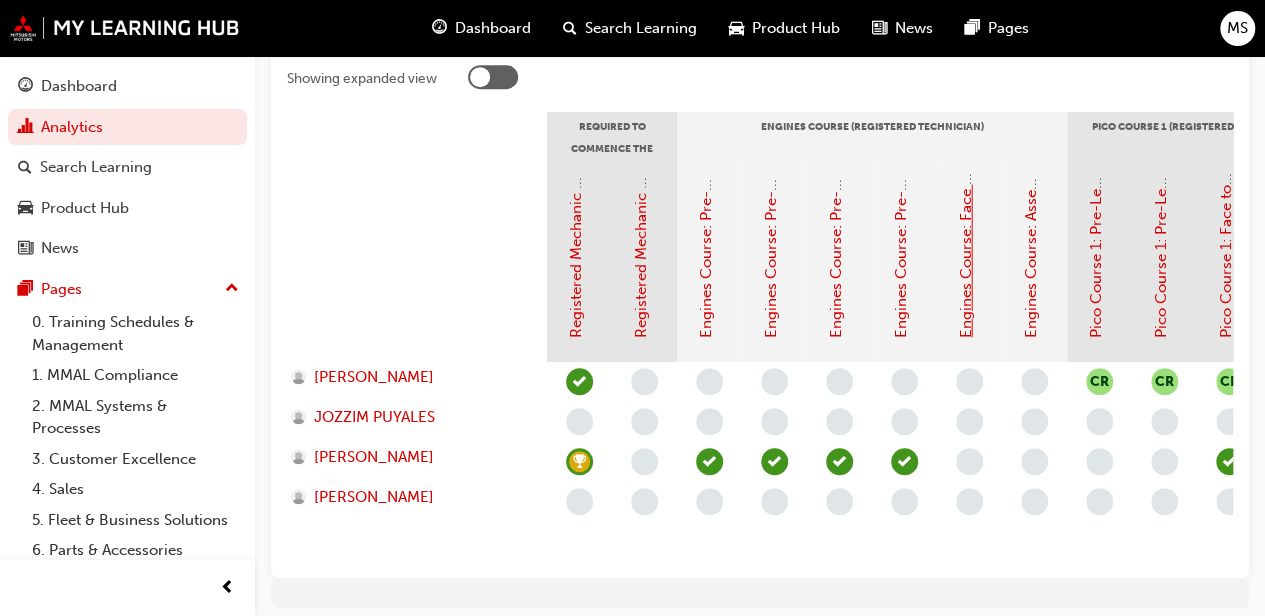 click on "Engines Course: Face to Face Instructor Led Training (Registered Technician Program)" at bounding box center [966, 39] 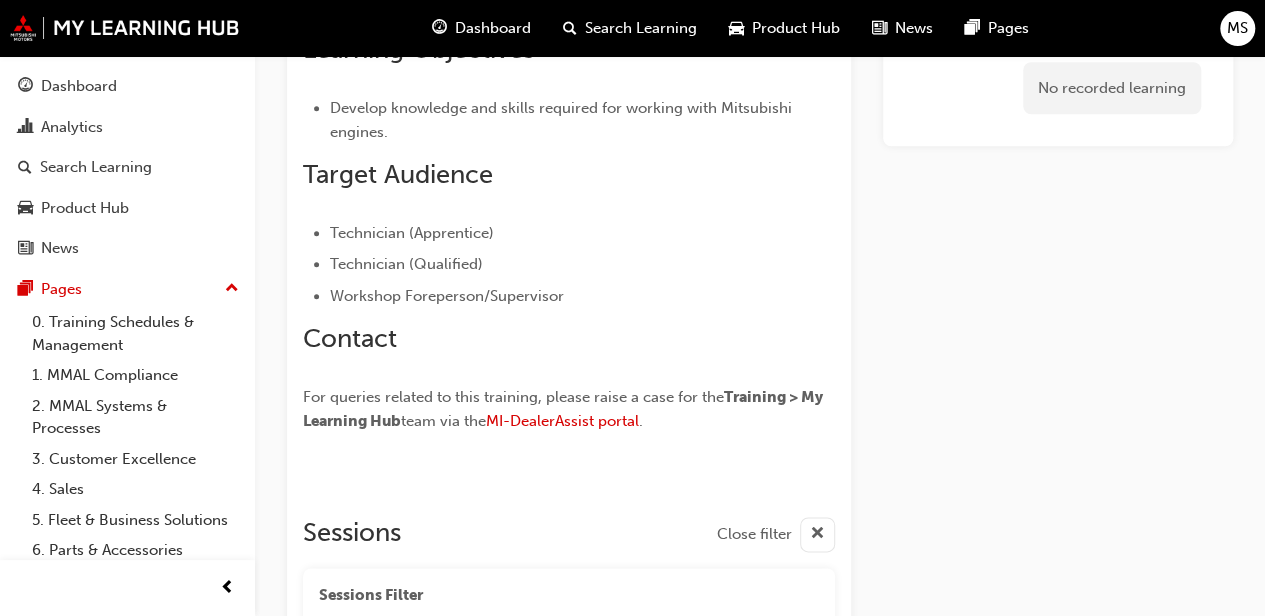scroll, scrollTop: 937, scrollLeft: 0, axis: vertical 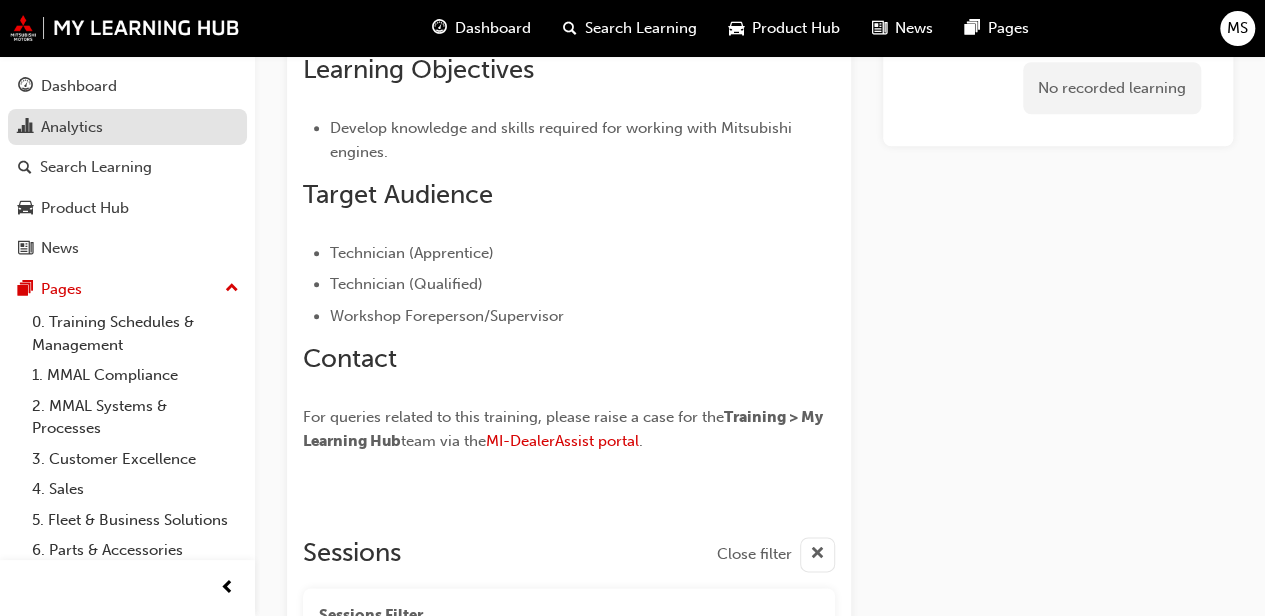 click on "Analytics" at bounding box center [72, 127] 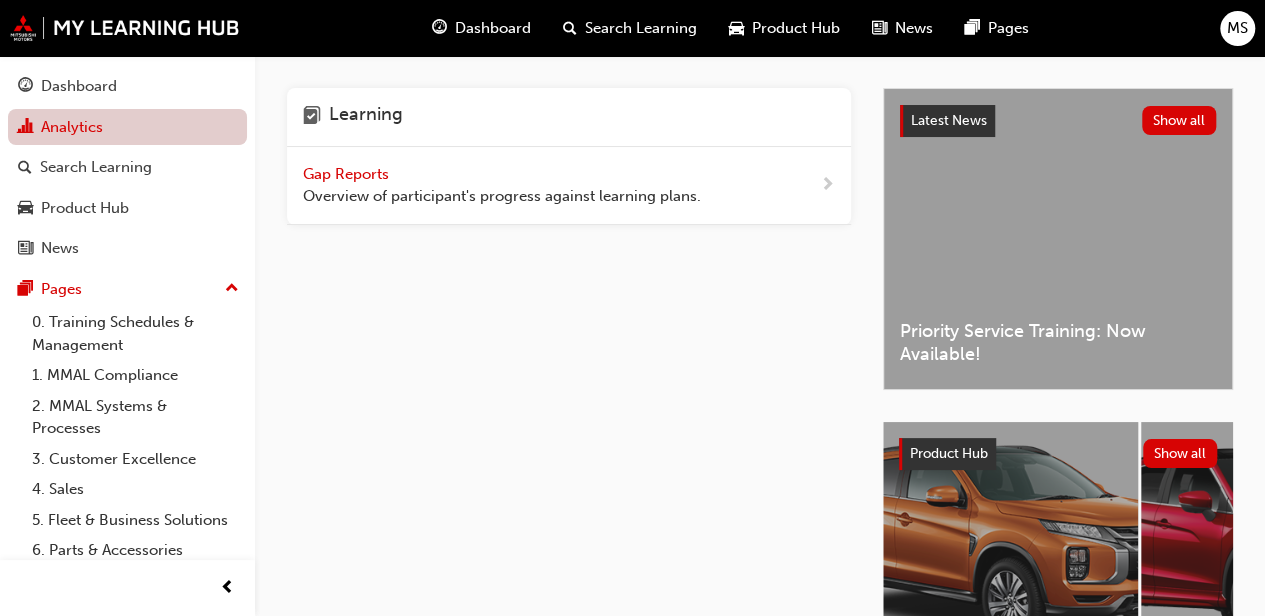scroll, scrollTop: 0, scrollLeft: 0, axis: both 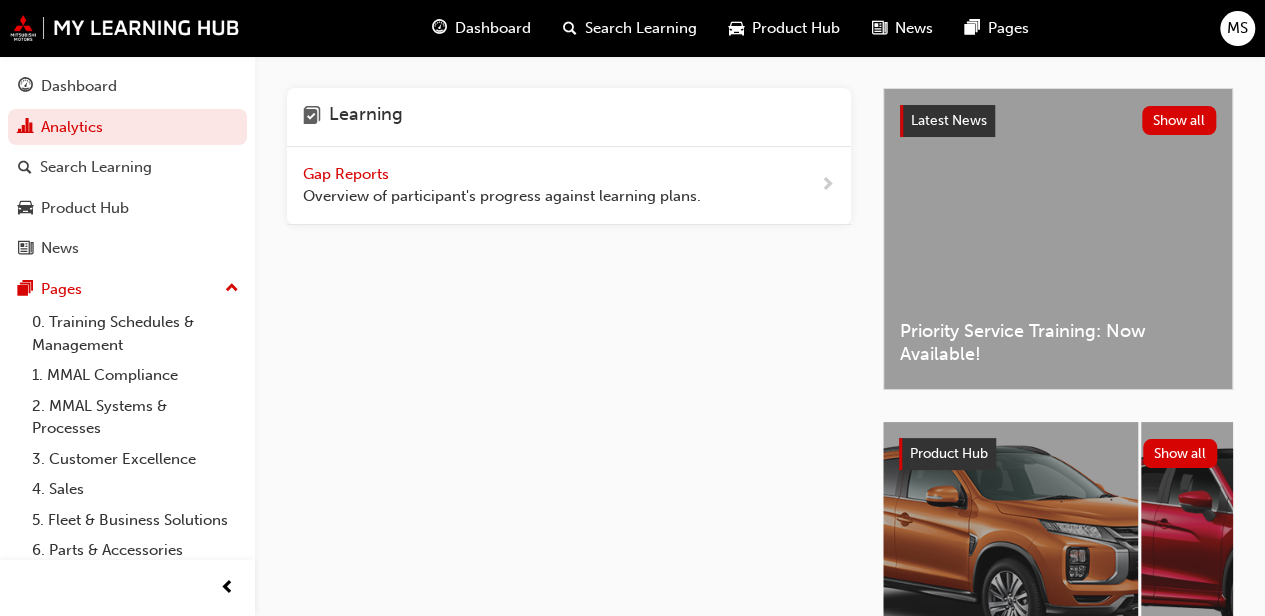 click on "Overview of participant's progress against learning plans." at bounding box center [502, 196] 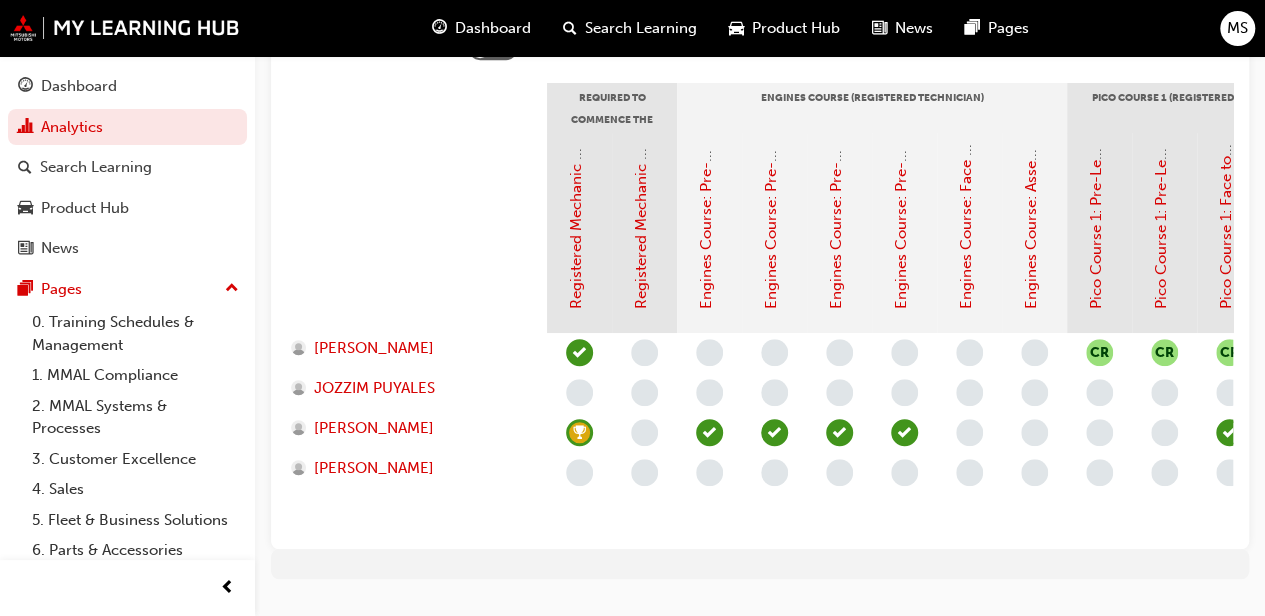 scroll, scrollTop: 468, scrollLeft: 0, axis: vertical 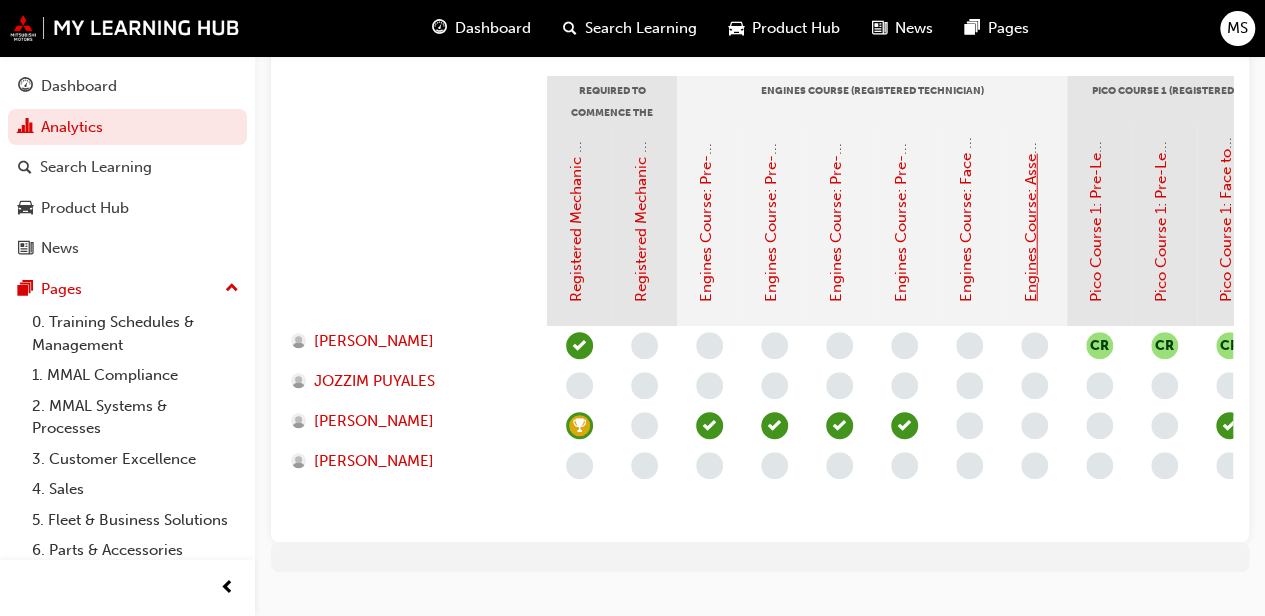 click on "Engines Course: Assessment Quiz (Registered Technician Program)" at bounding box center (1031, 68) 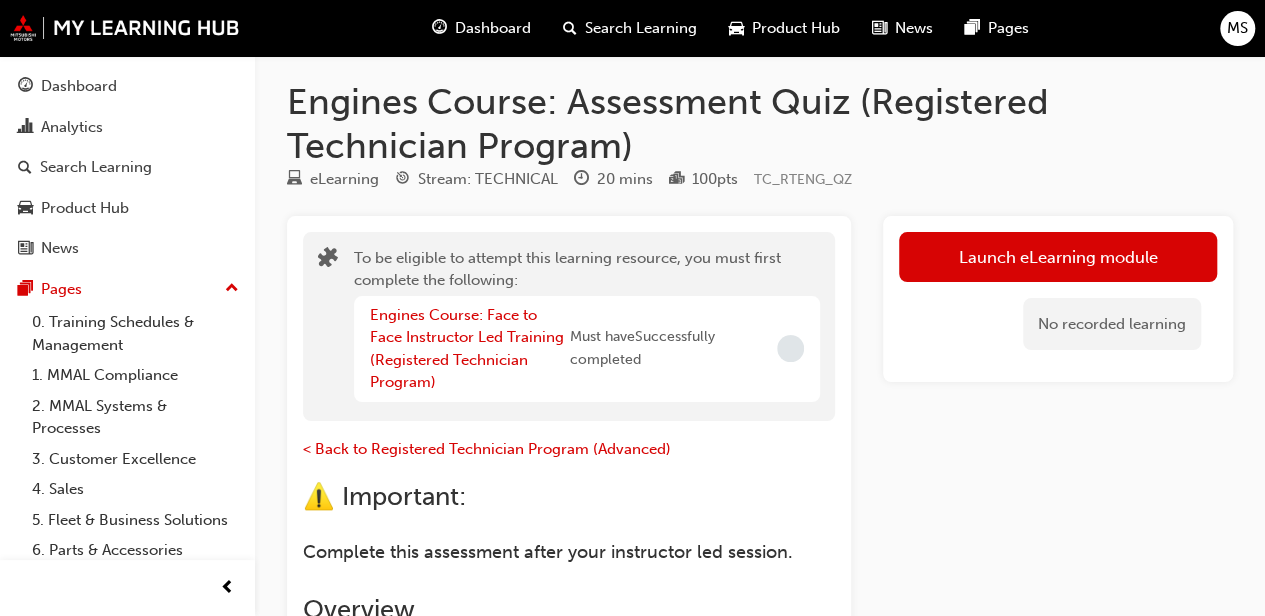 scroll, scrollTop: 0, scrollLeft: 0, axis: both 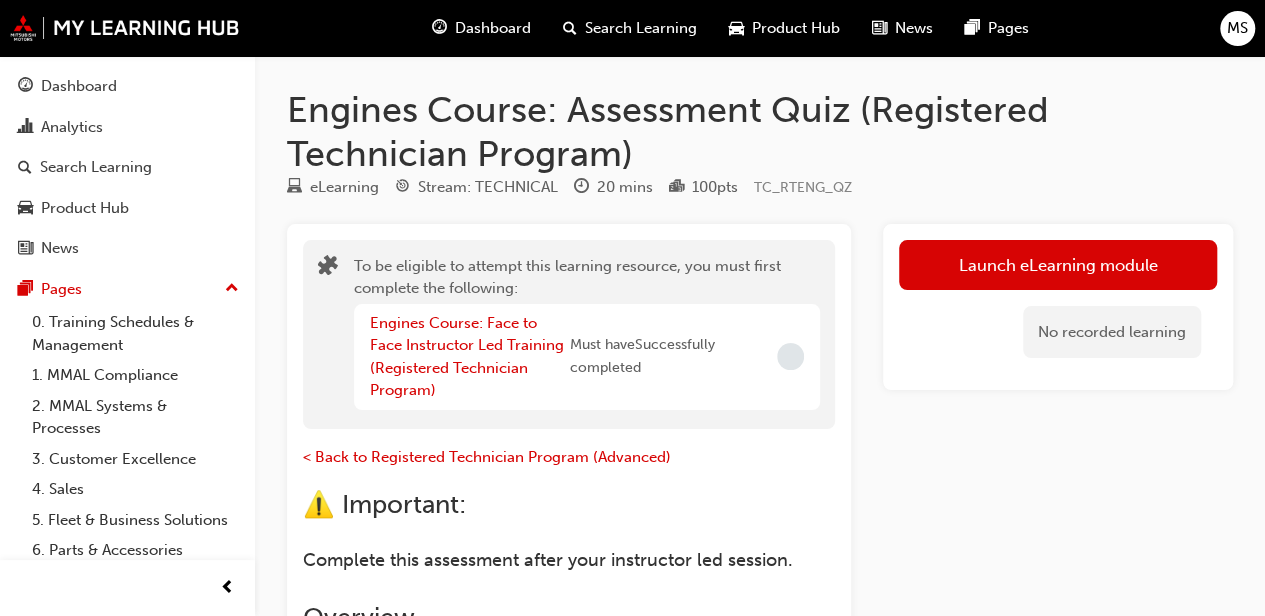 click on "Launch eLearning module No recorded learning" at bounding box center (1058, 748) 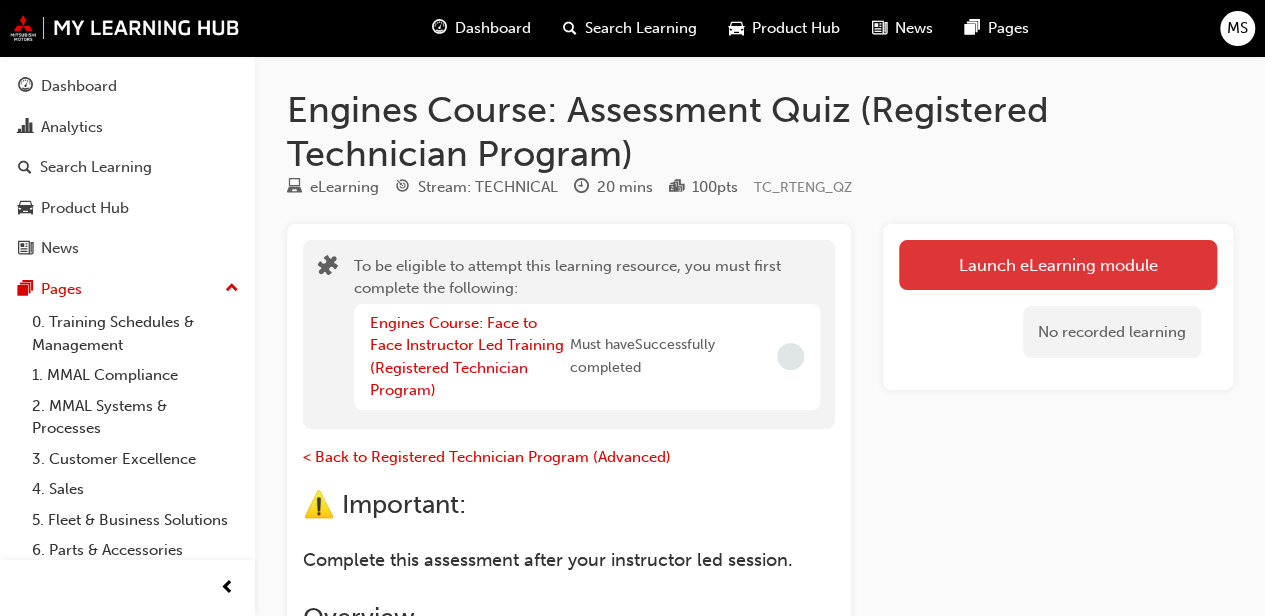 click on "Launch eLearning module" at bounding box center [1058, 265] 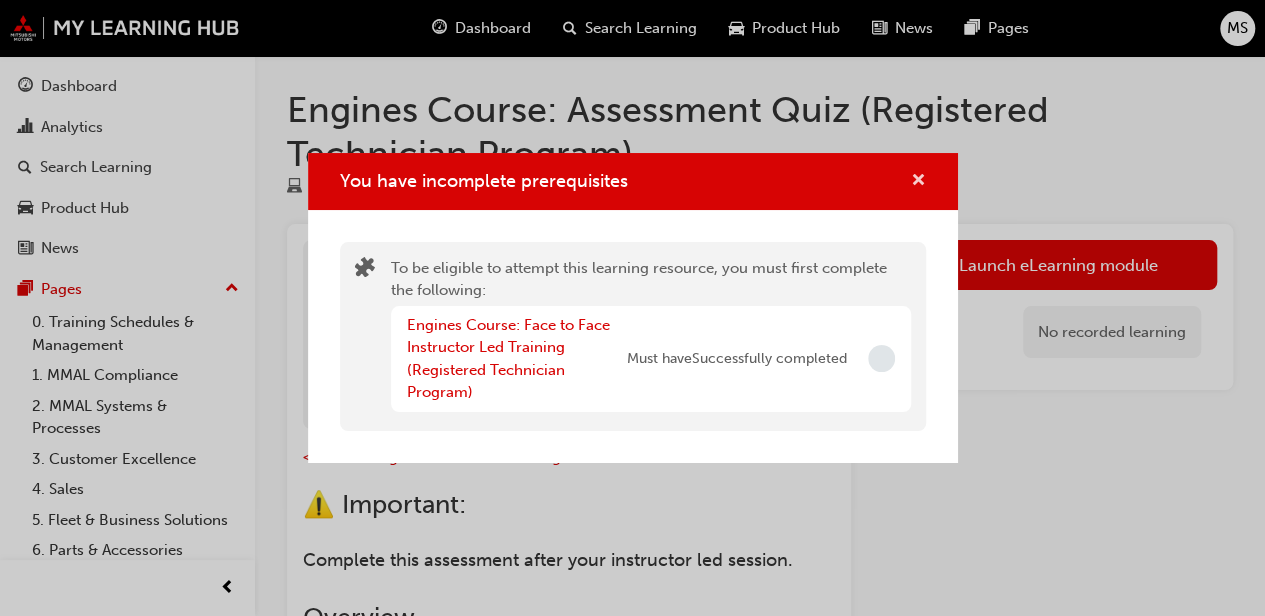 click at bounding box center (918, 182) 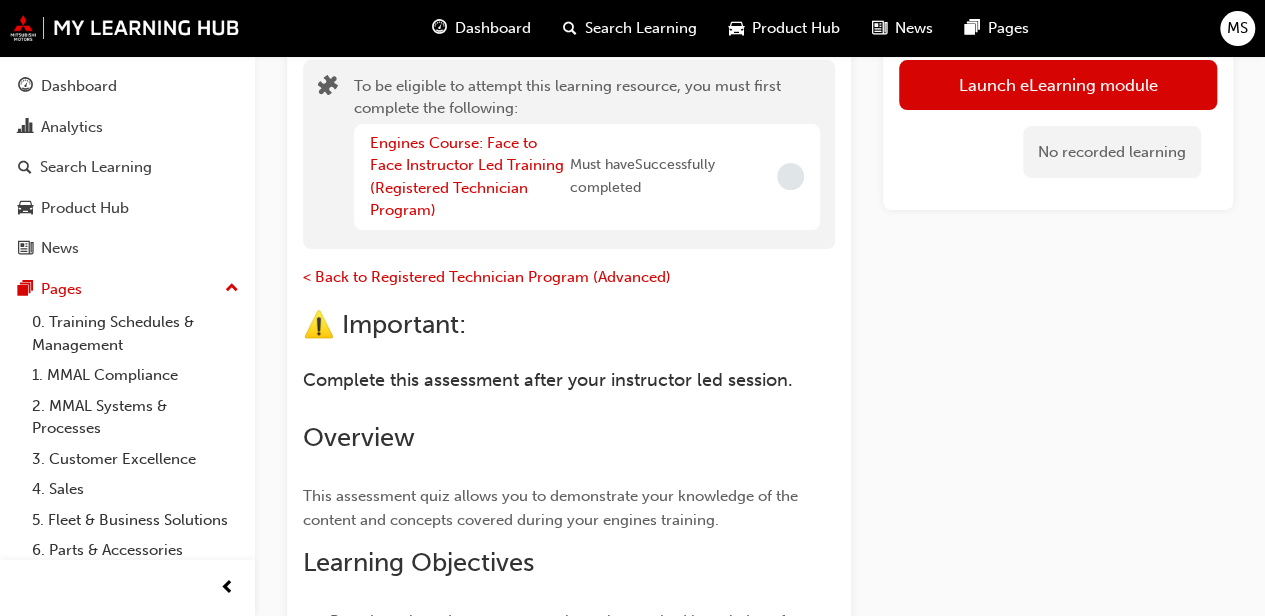 scroll, scrollTop: 0, scrollLeft: 0, axis: both 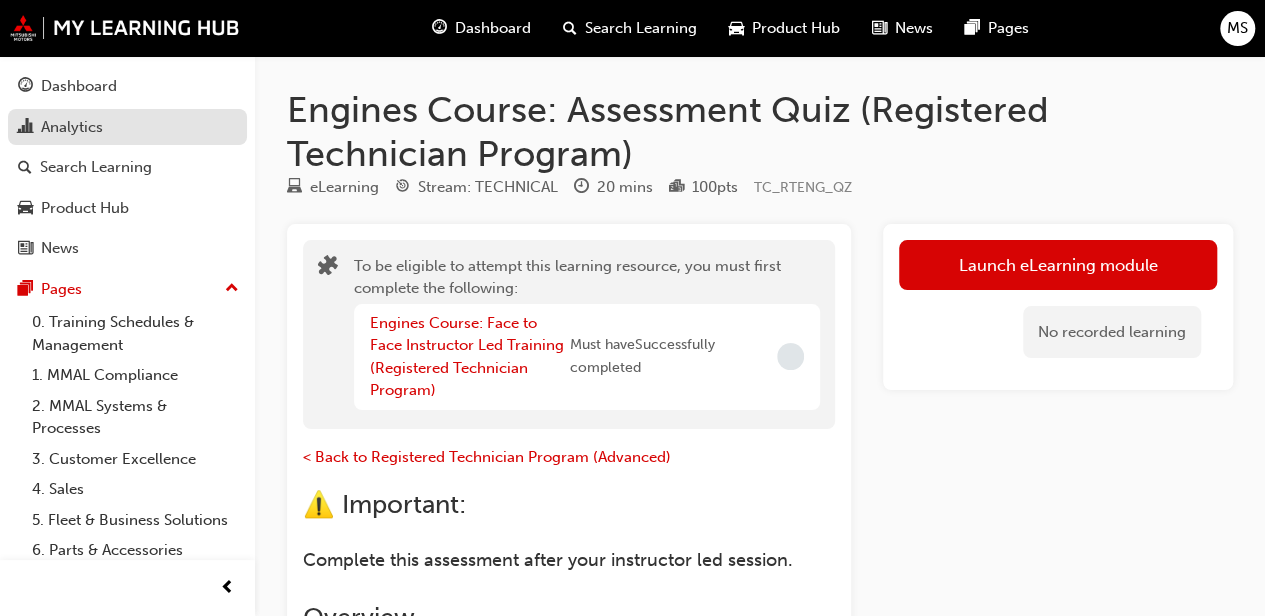 click on "Analytics" at bounding box center (72, 127) 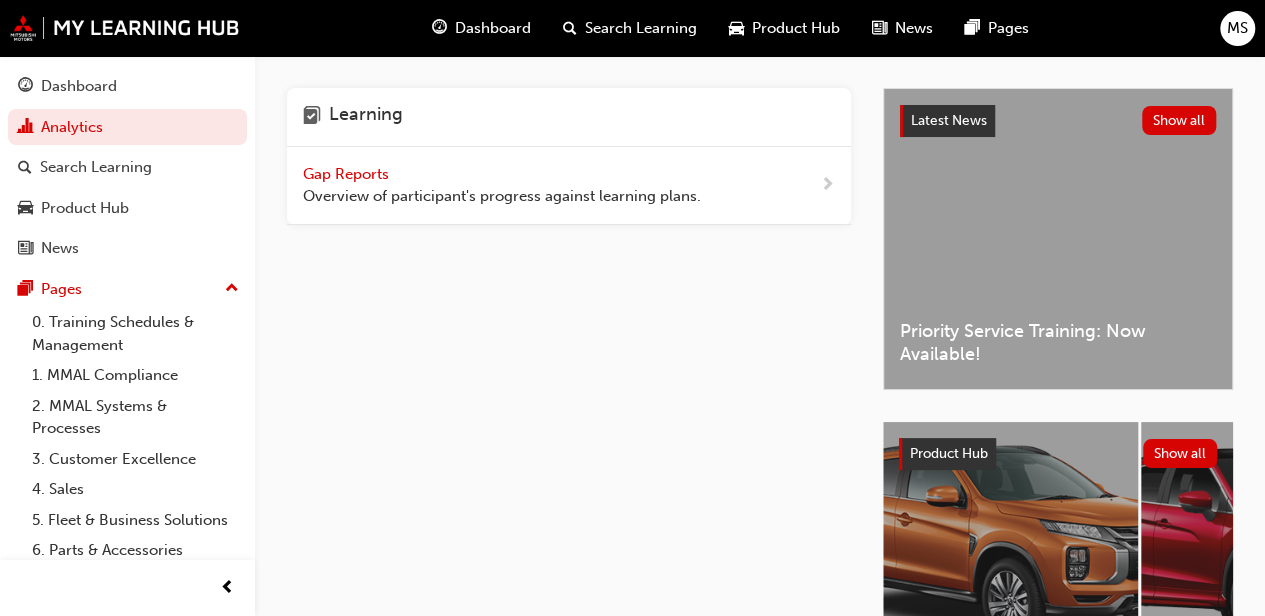 click on "Overview of participant's progress against learning plans." at bounding box center (502, 196) 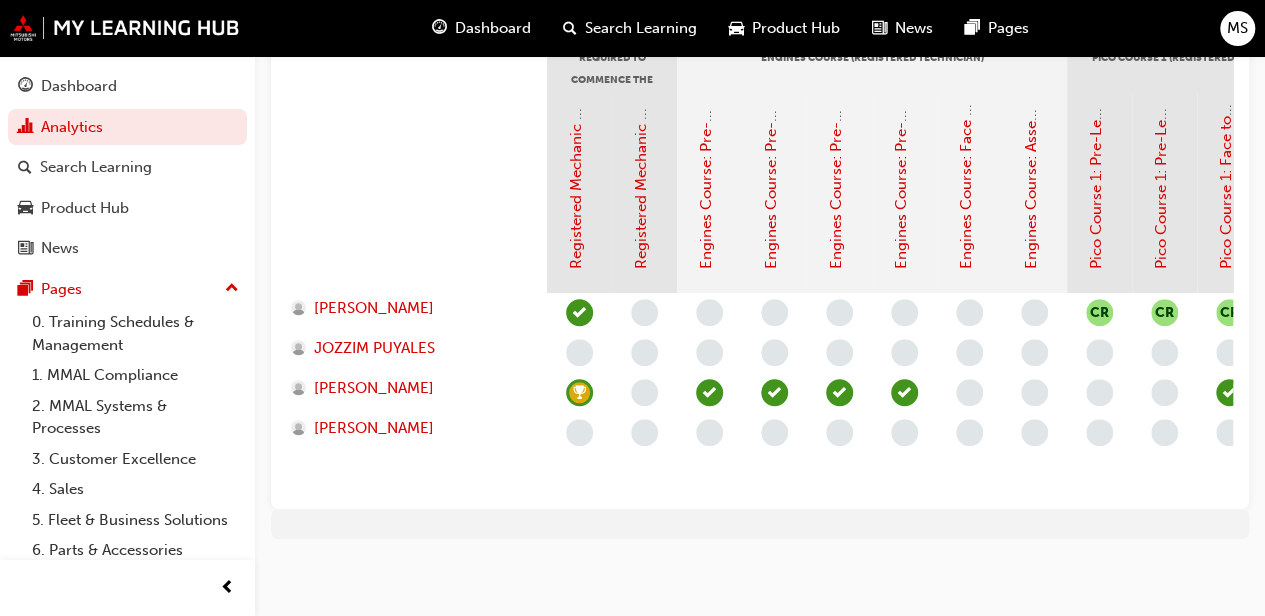 scroll, scrollTop: 502, scrollLeft: 0, axis: vertical 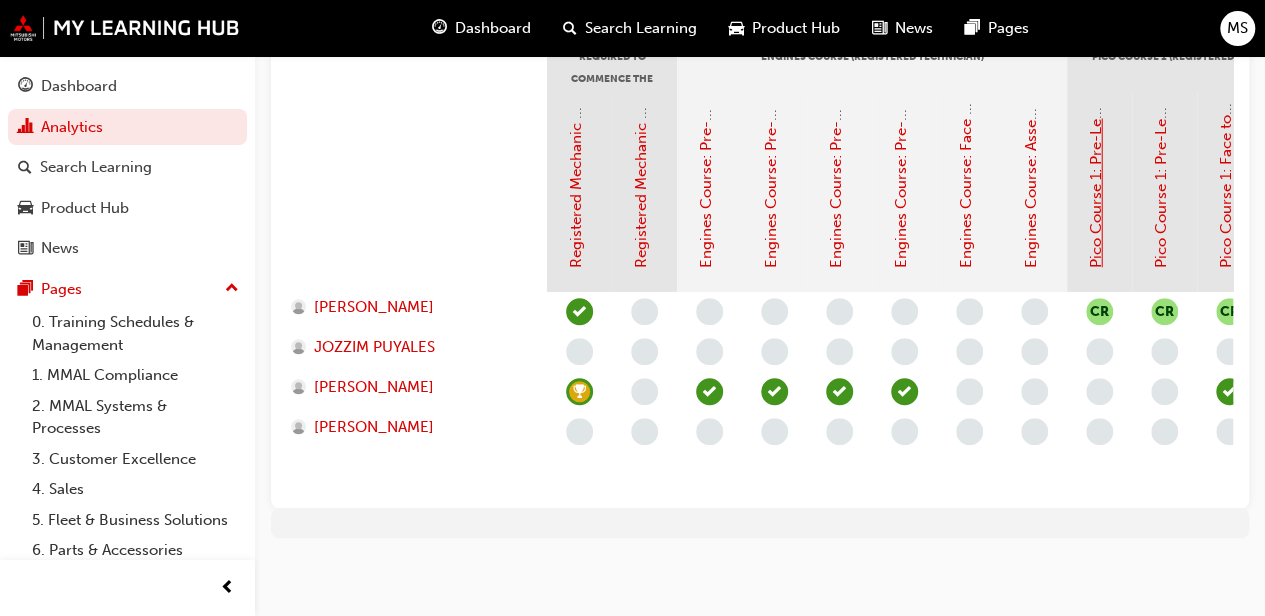 click on "Pico Course 1: Pre-Learning Module 1 (Registered Technician Program)" at bounding box center (1096, 21) 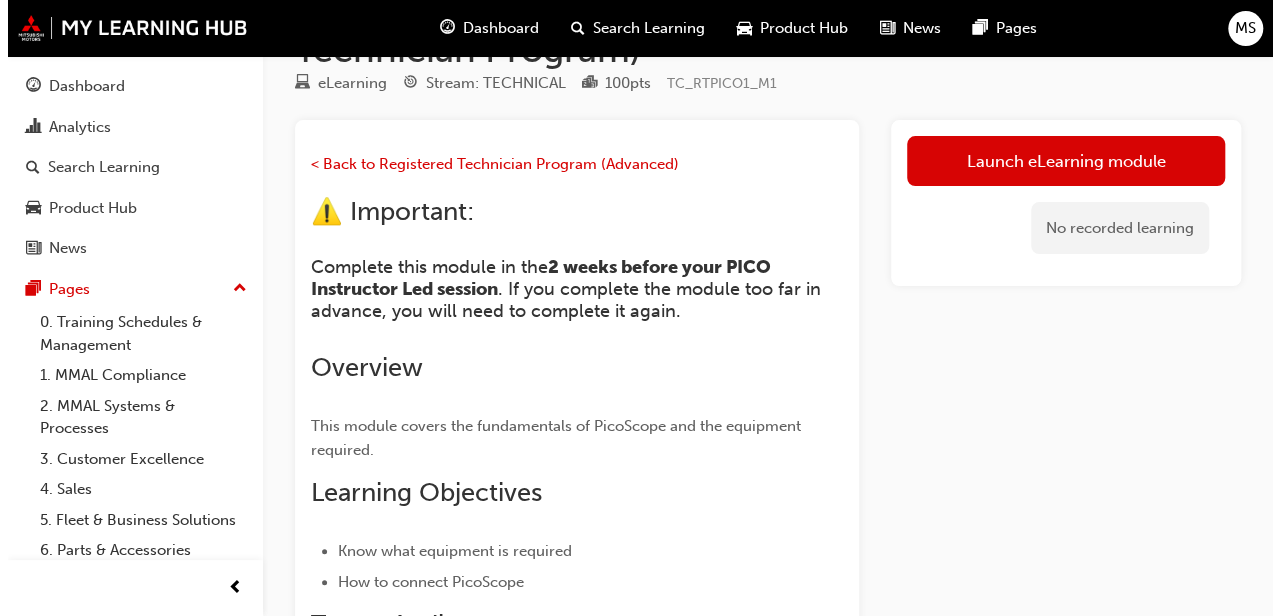 scroll, scrollTop: 0, scrollLeft: 0, axis: both 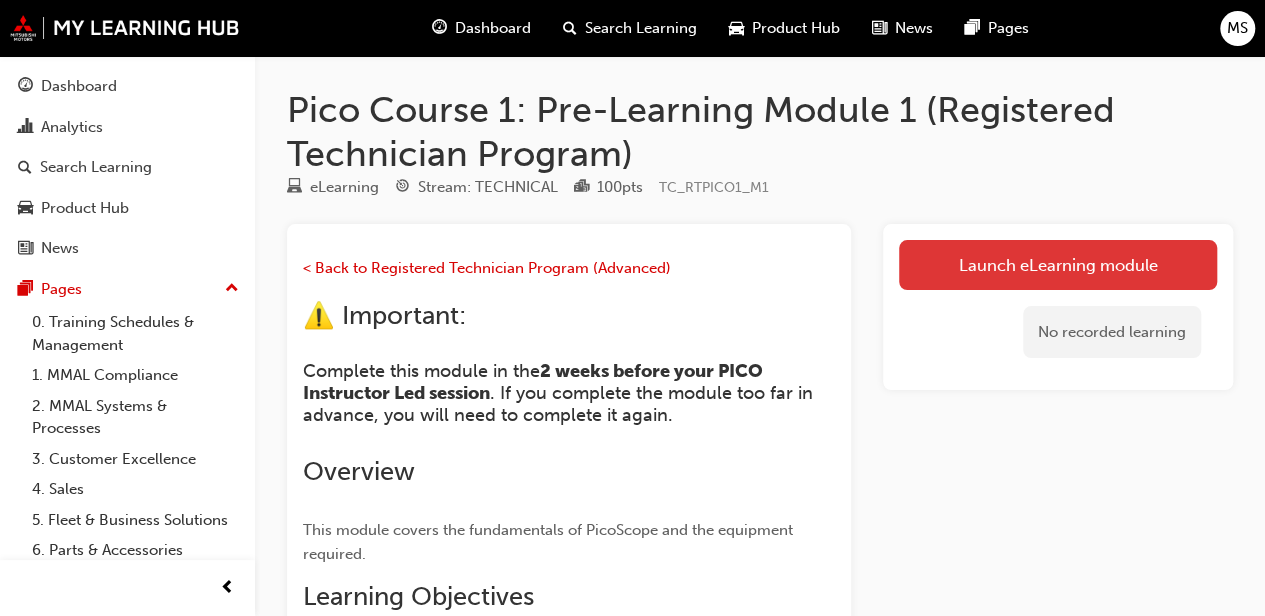 click on "Launch eLearning module" at bounding box center [1058, 265] 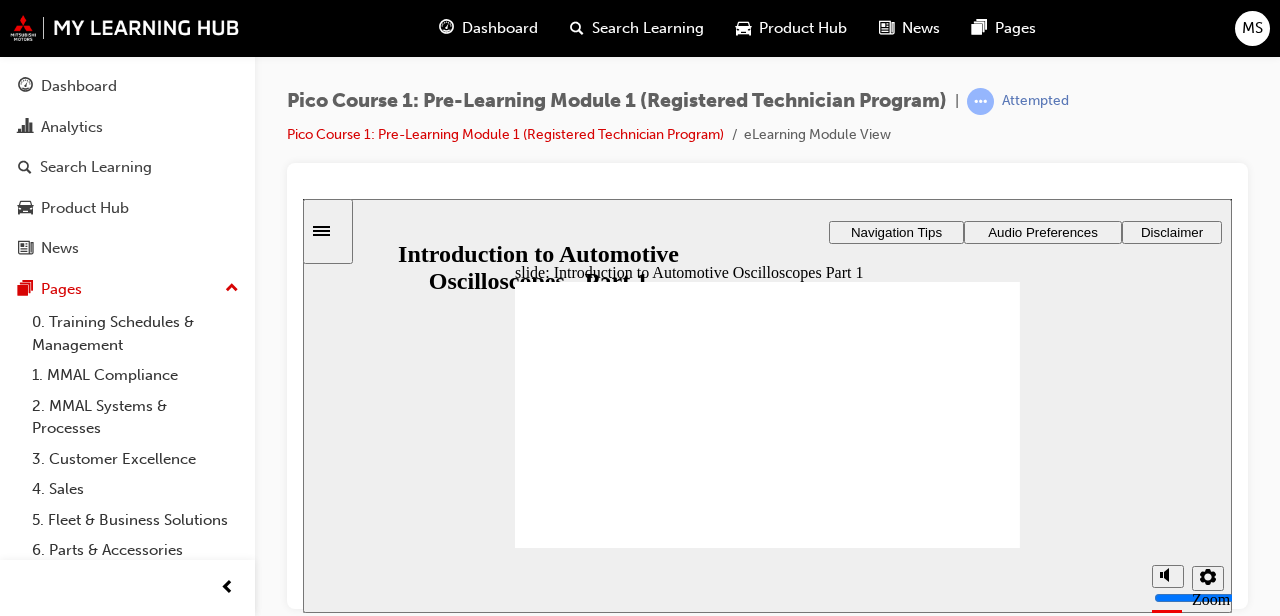 scroll, scrollTop: 0, scrollLeft: 0, axis: both 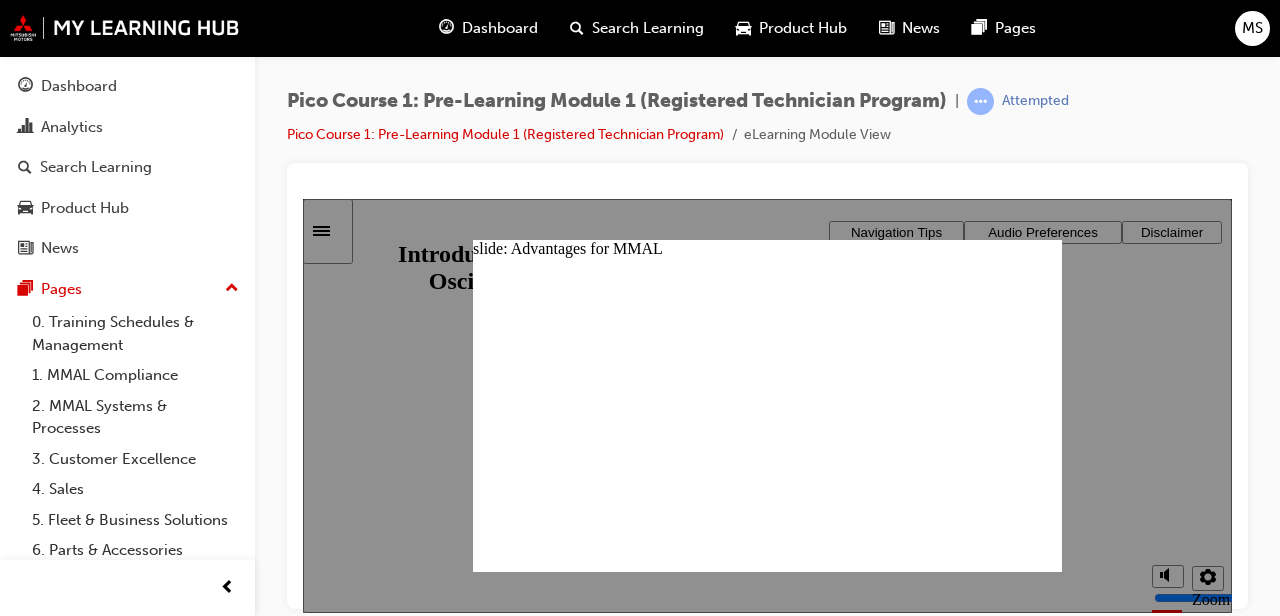click on "slide: Advantages for MMAL Advantages for  MMAL Group
1 Freeform 1 Oval 1 • Significant reduction in warranty costs.   • Efficient diagnostic techniques reduce the number of "no fault found" parts returned by the dealer under warranty. • MMAL Servicing dealers who fix vehicles quickly and cost effectively will improve the Mitsubishi’s reputation for high quality products and after sales service.   Advantages for  MMAL ü Significant reduction in warranty costs.   ü Efficient diagnostic techniques reduce the number of "no fault  found" parts returned by the dealer under warranty. ü MMAL Servicing dealers who fix vehicles quickly and cost  effectively will improve the Mitsubishi’s reputation for high quality  products and after sales service." at bounding box center (767, 404) 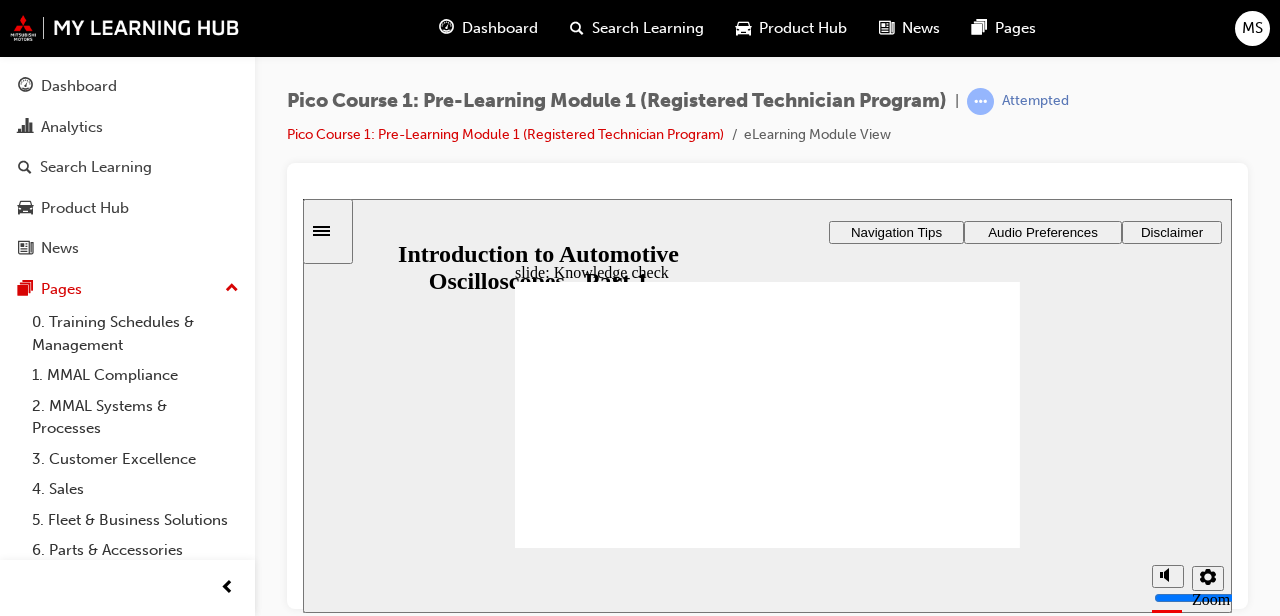 radio on "true" 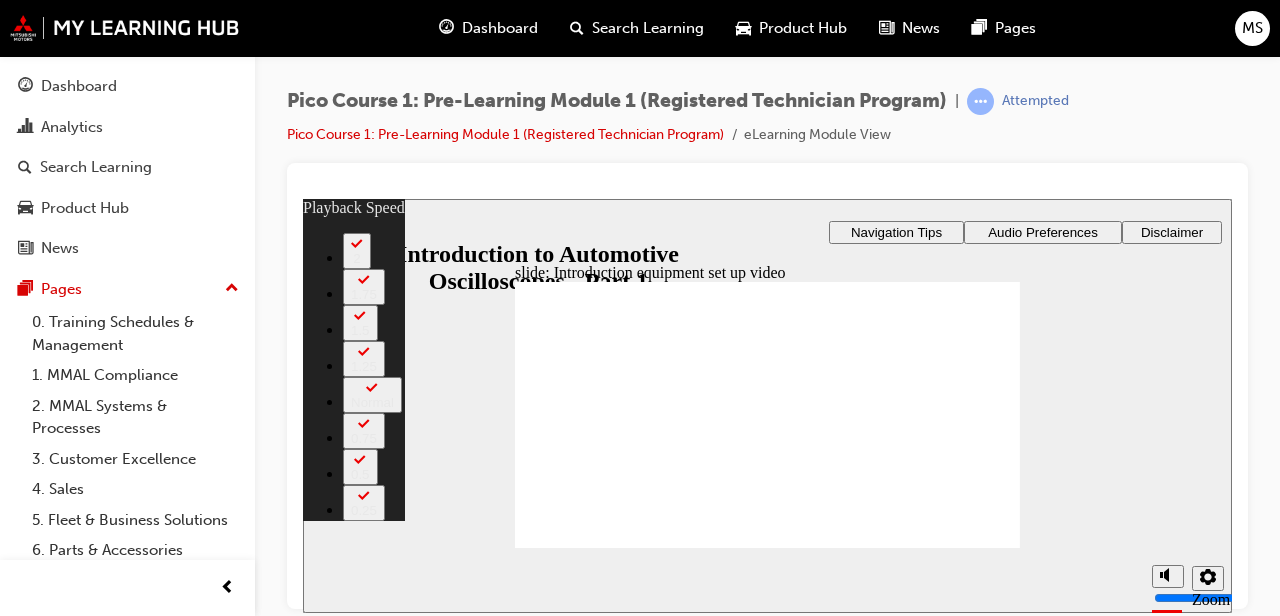 click on "slide: Introduction equipment set up video
Rectangle 1 Freeform 2 Oval 1 playback speed 2 1.75 1.5 1.25 Normal 0.75 0.5 0.25 Rectangle 1 Rectangle 3 Rectangle 3 Introduction equipment  set up video Below are the contents   of a PicoScope kit. Oval 3 lock icon 1 tick icon 1 Click the  kit  to play the PicoScope Unboxing  video. You must watch the video to the end to be able to continue. Oval 3 lock icon 1 tick icon 1 Rectangle 2 play icon 1 Oval 1 Click  Next  to continue. Round Same Side Corner 1 Round Same Side Corner 1 Next Next Round Same Side Corner 1 Back Back Back Back Below are the contents   of a PicoScope kit. Introduction equipment  set up video Click  Next  to continue. Next Next Back Back Back Back Click the  kit  to play the PicoScope Unboxing video. You must watch the video to the end to be able to continue. 00:00 00:07 / 02:25 Playback Speed 2 1.75 1.5 1.25 Normal 0.75 0.5 0.25 Back to top
2" at bounding box center [767, 405] 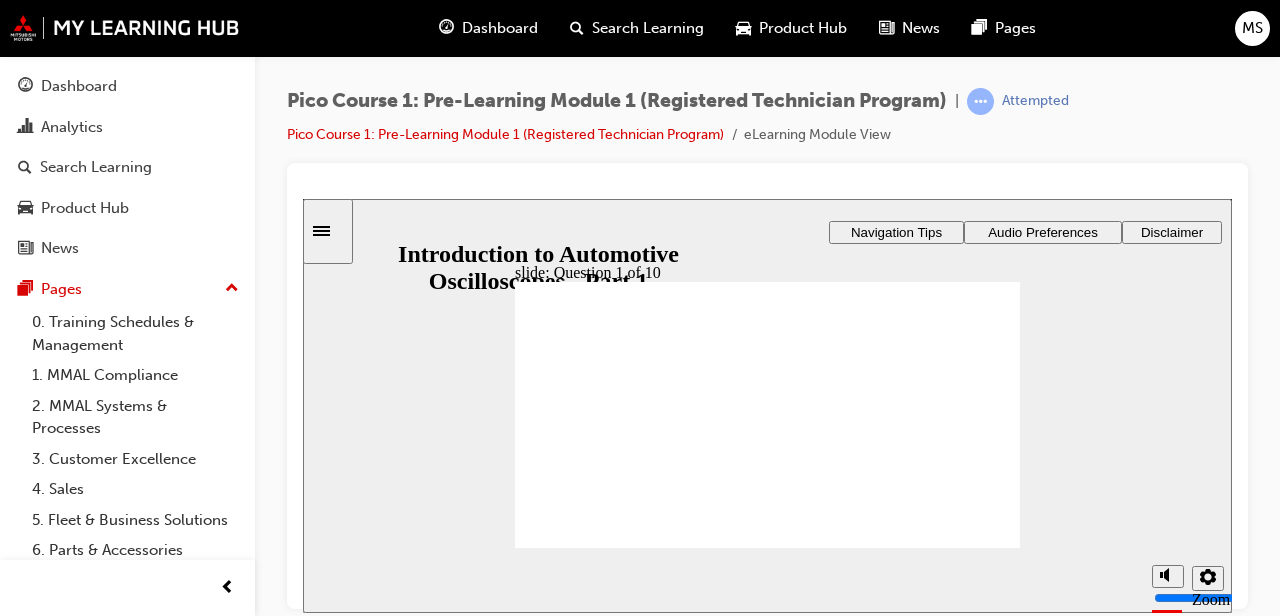 click 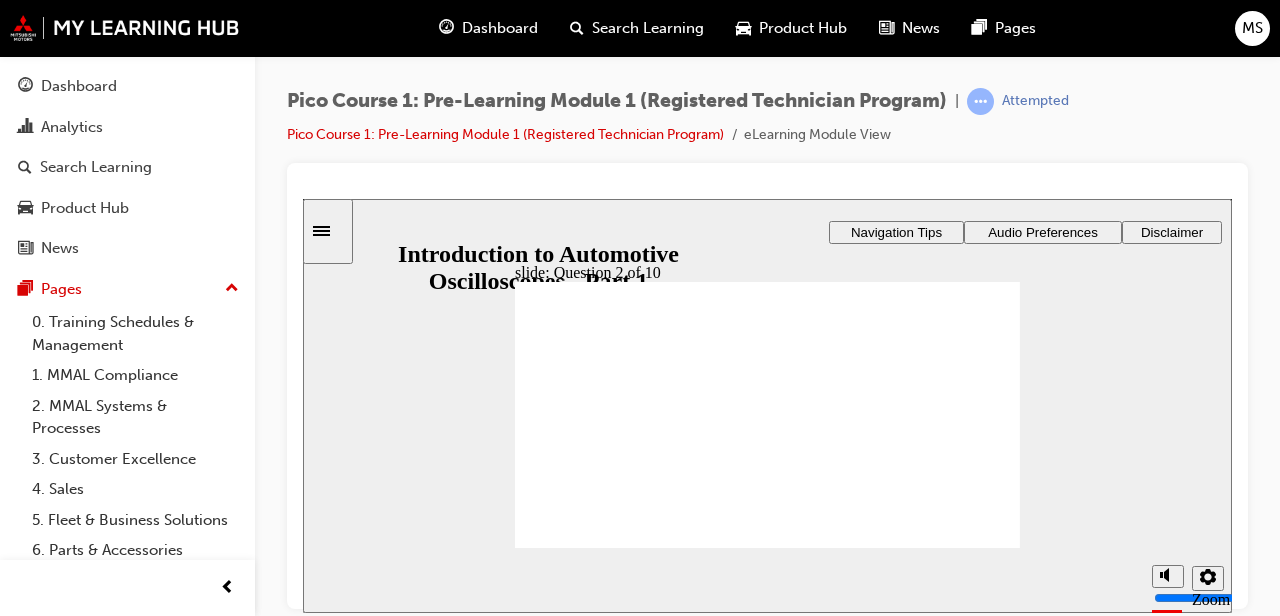 checkbox on "true" 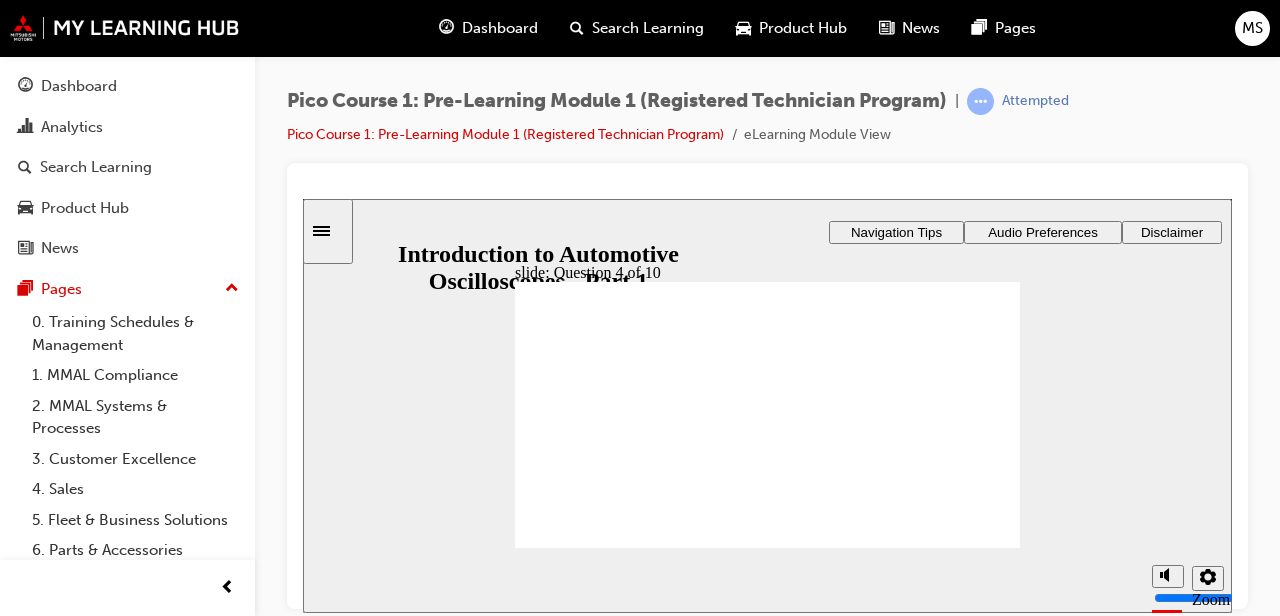 checkbox on "true" 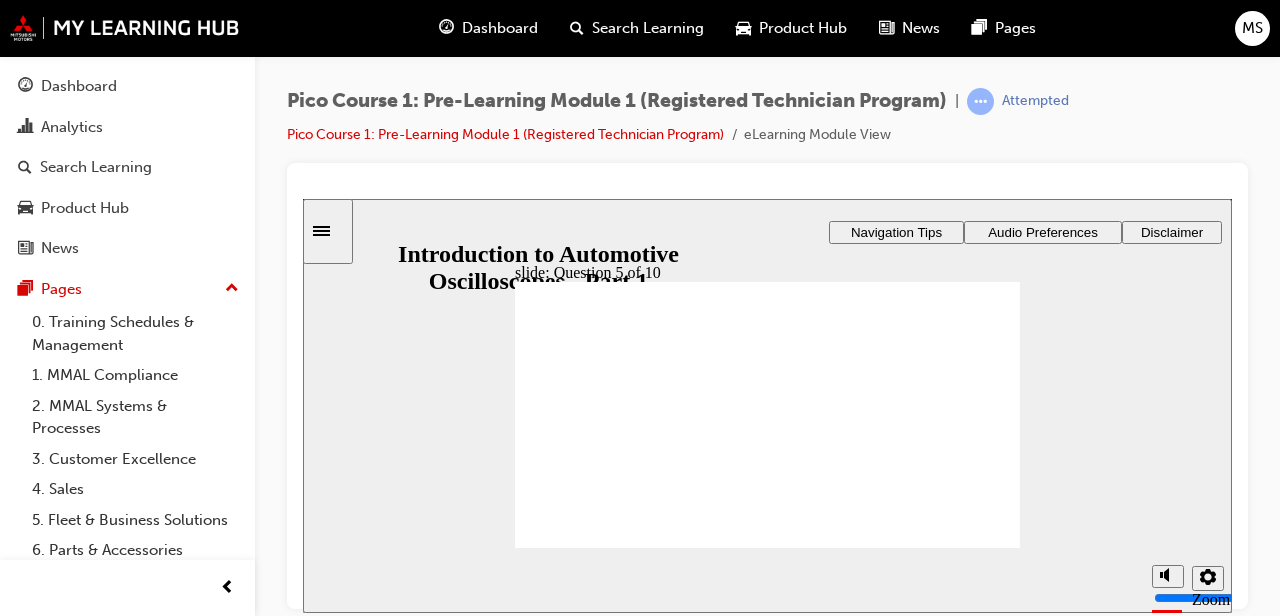 click 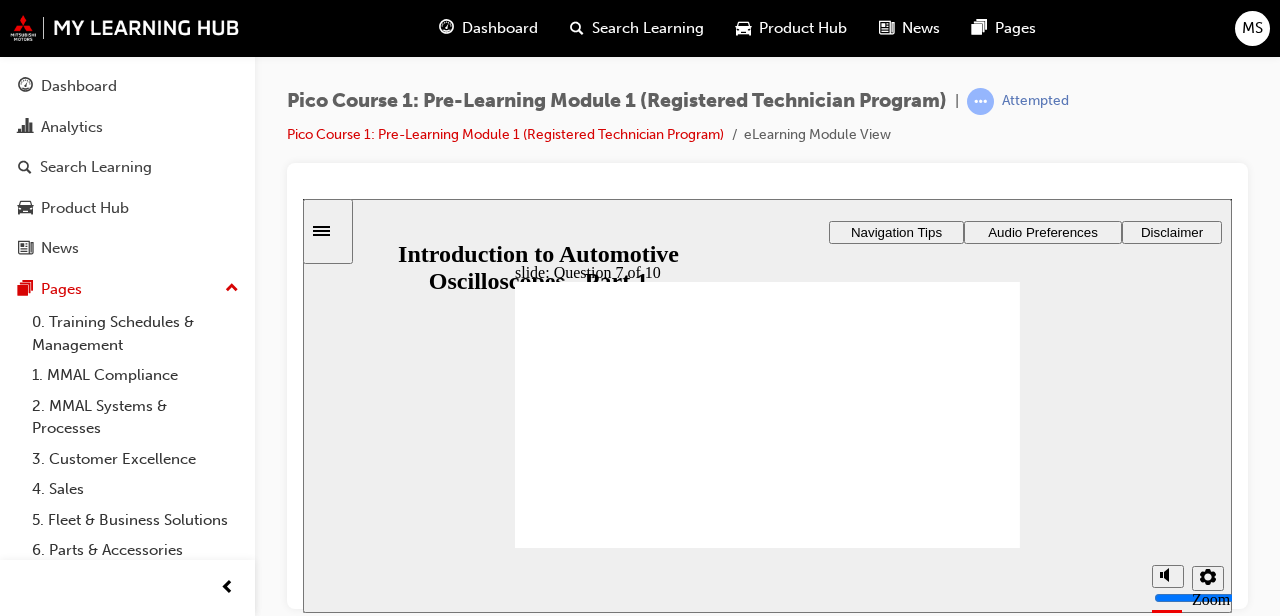 radio on "true" 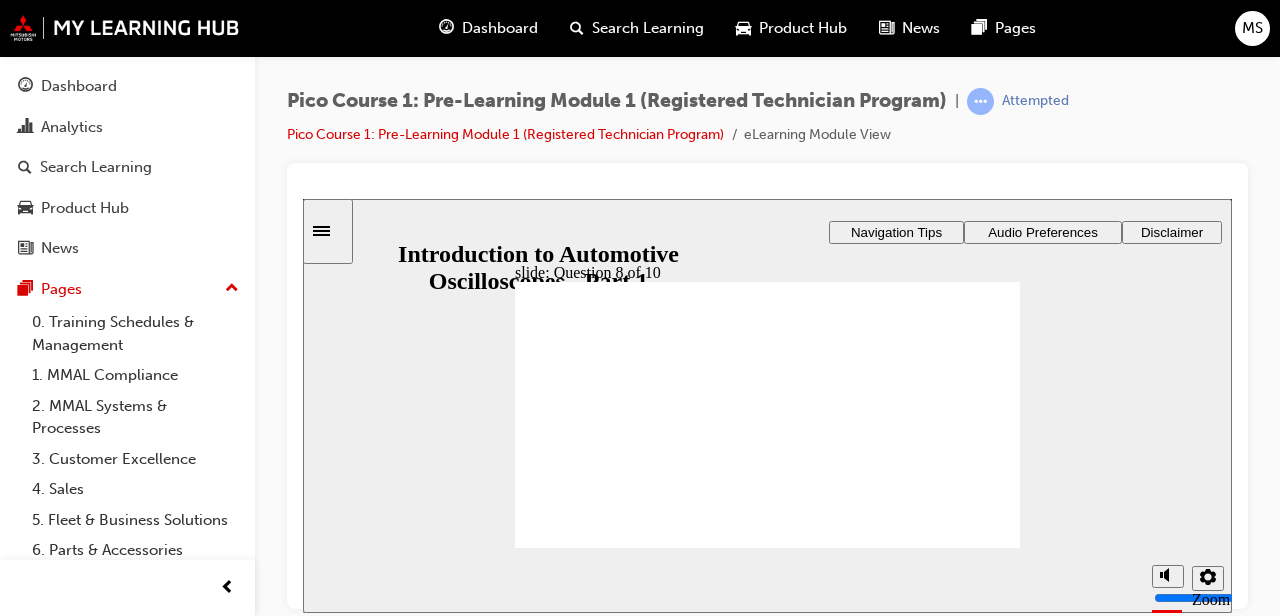 checkbox on "true" 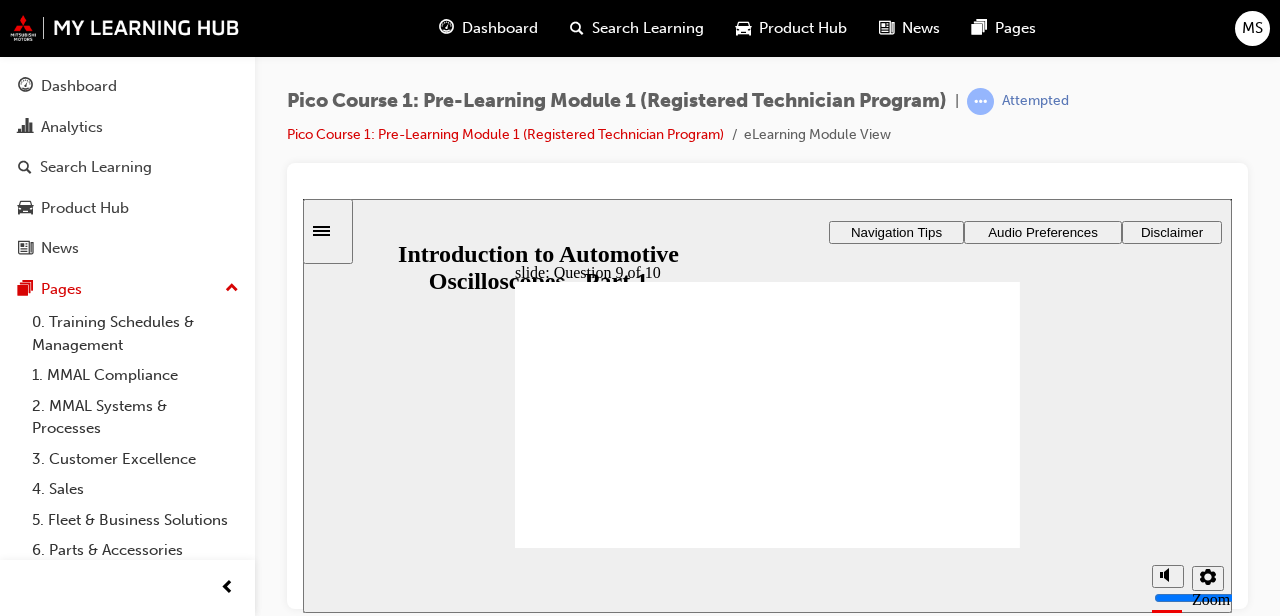 radio on "true" 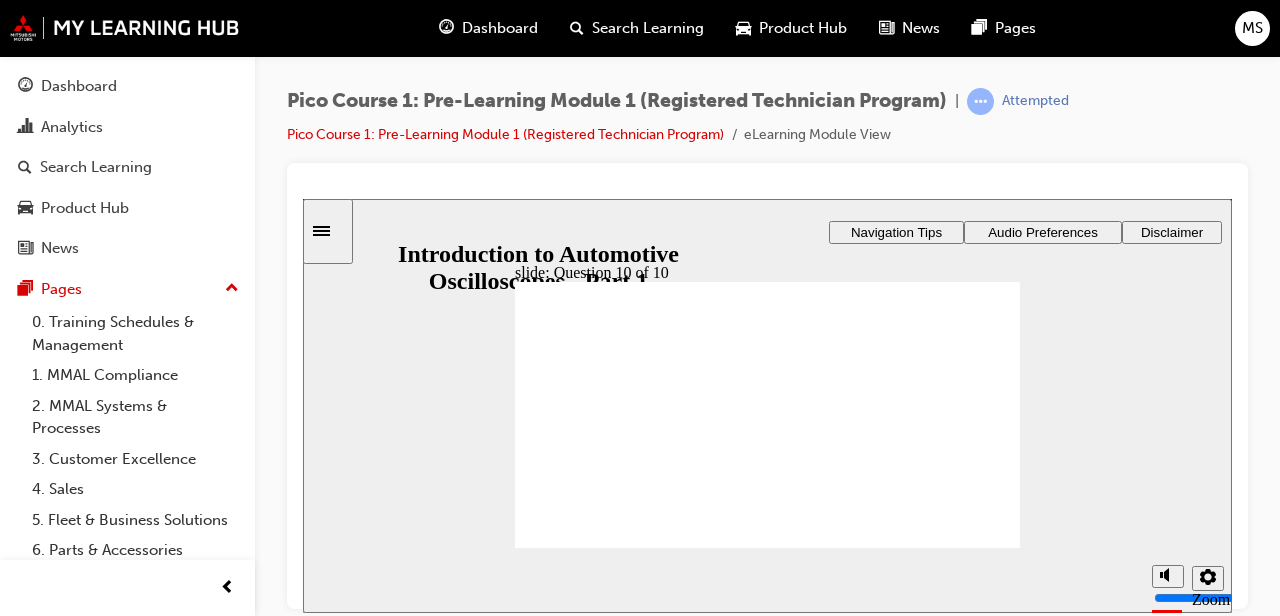checkbox on "true" 